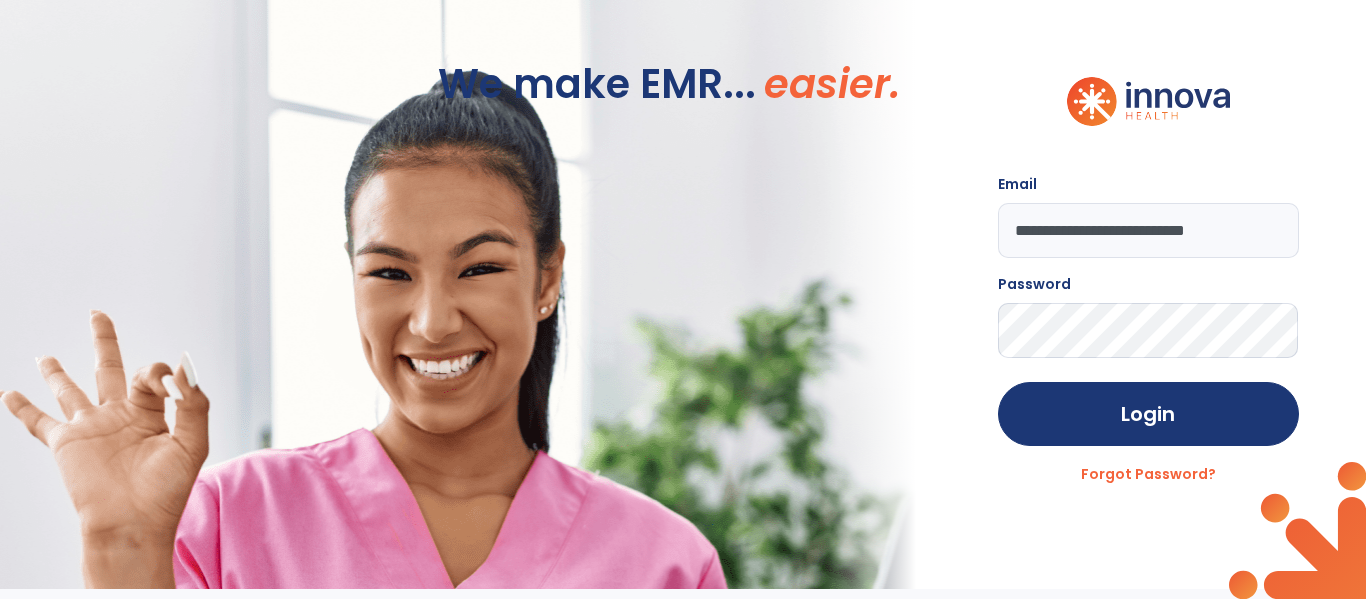 scroll, scrollTop: 0, scrollLeft: 0, axis: both 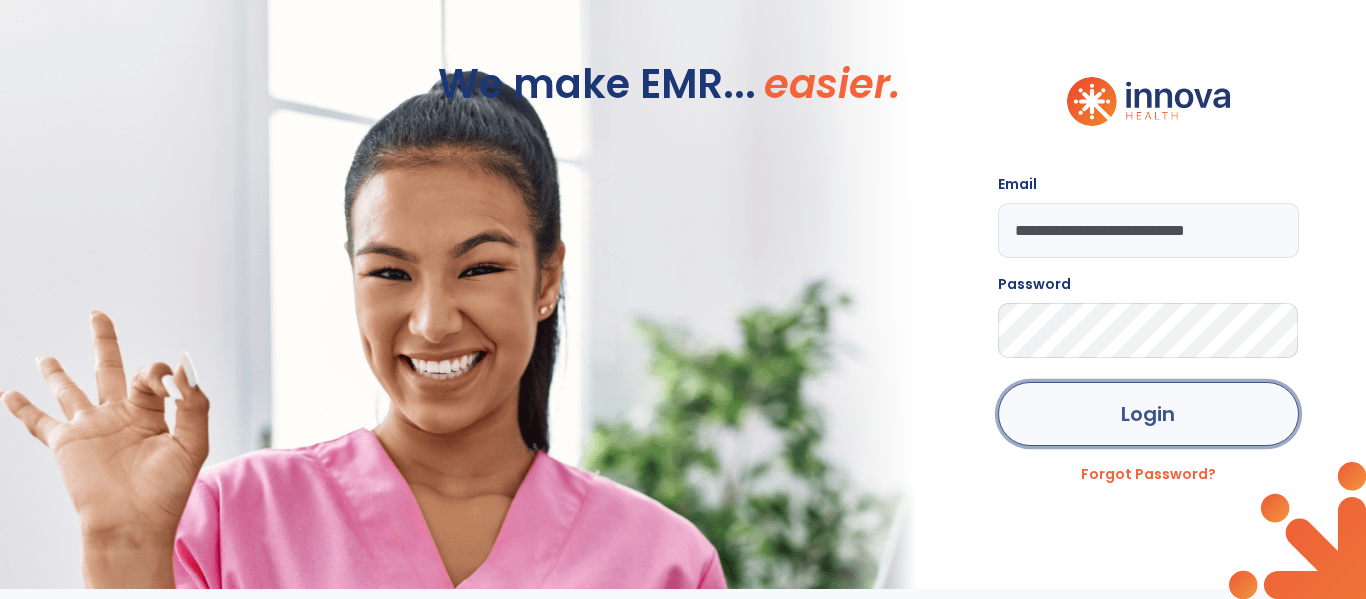 click on "Login" 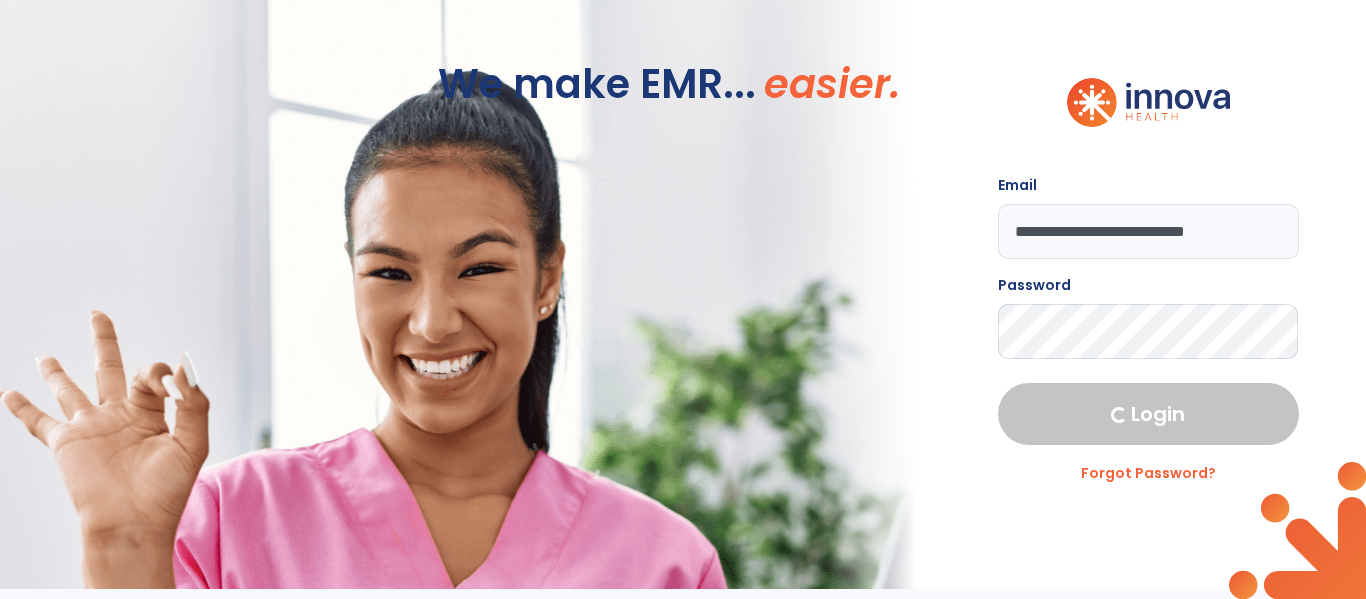 select on "****" 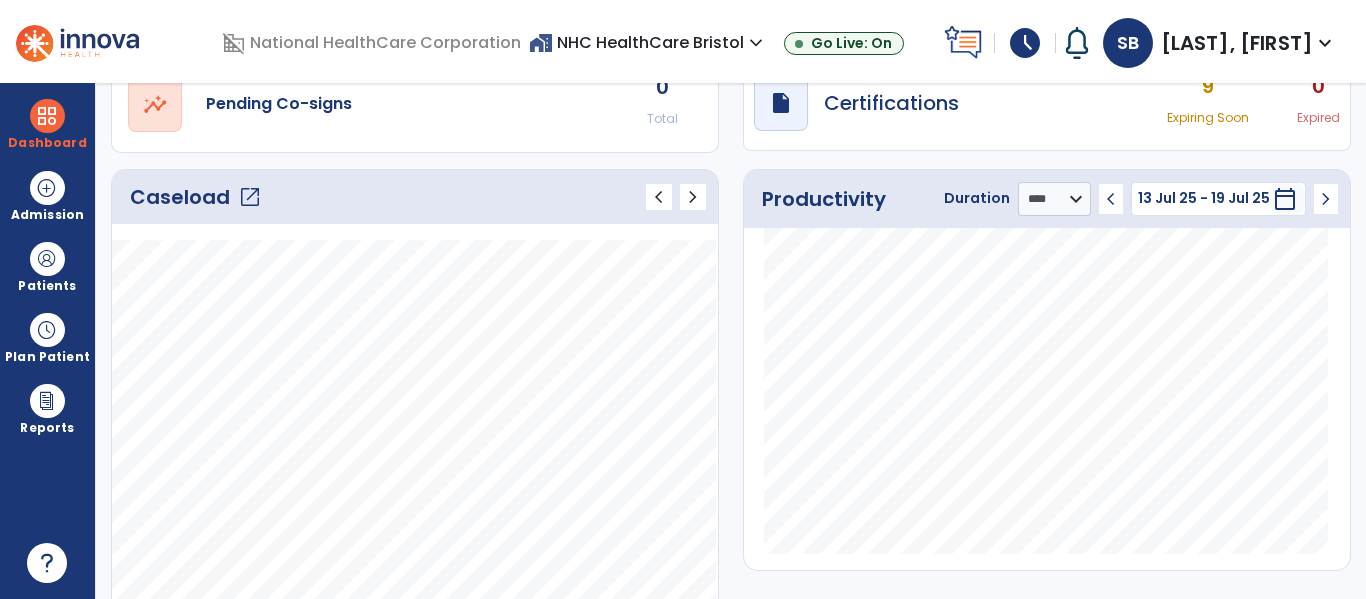 click on "Caseload   open_in_new" 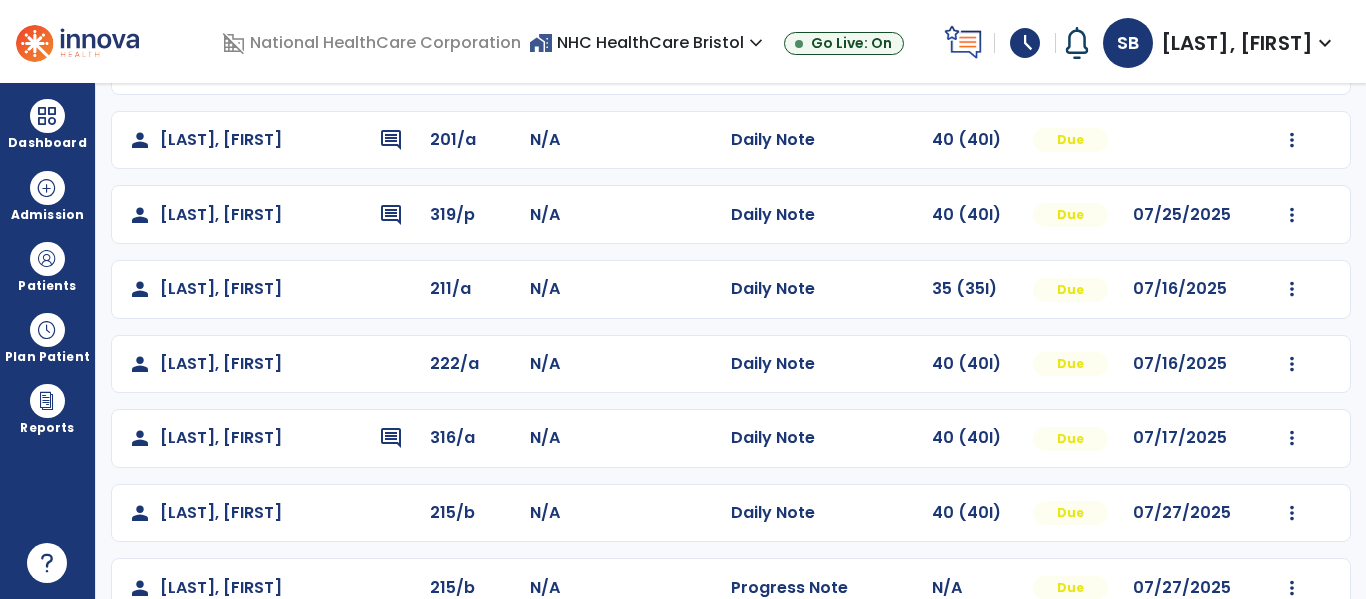 scroll, scrollTop: 0, scrollLeft: 0, axis: both 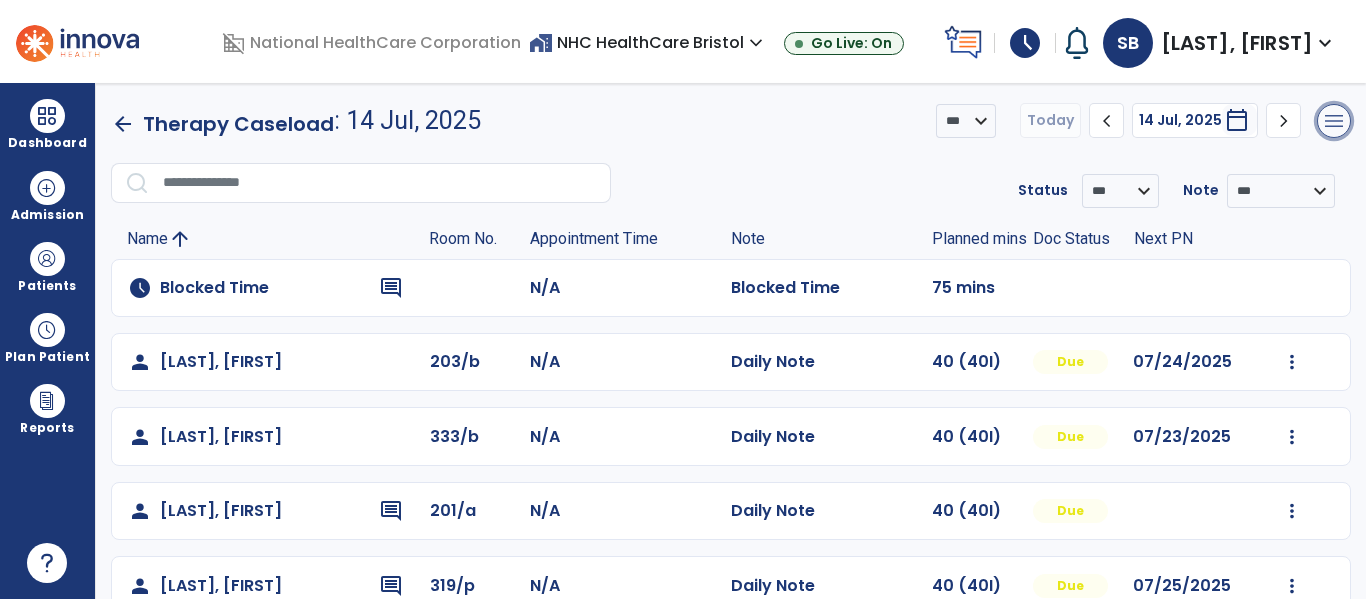 click on "menu" at bounding box center (1334, 121) 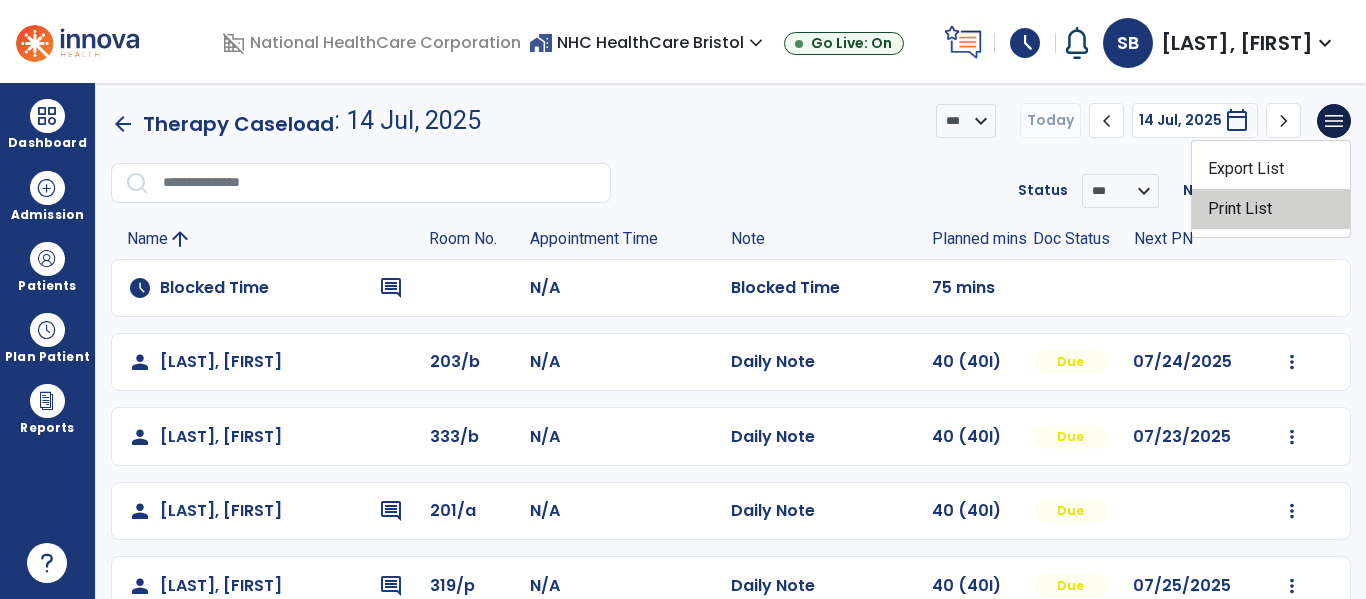 click on "Print List" 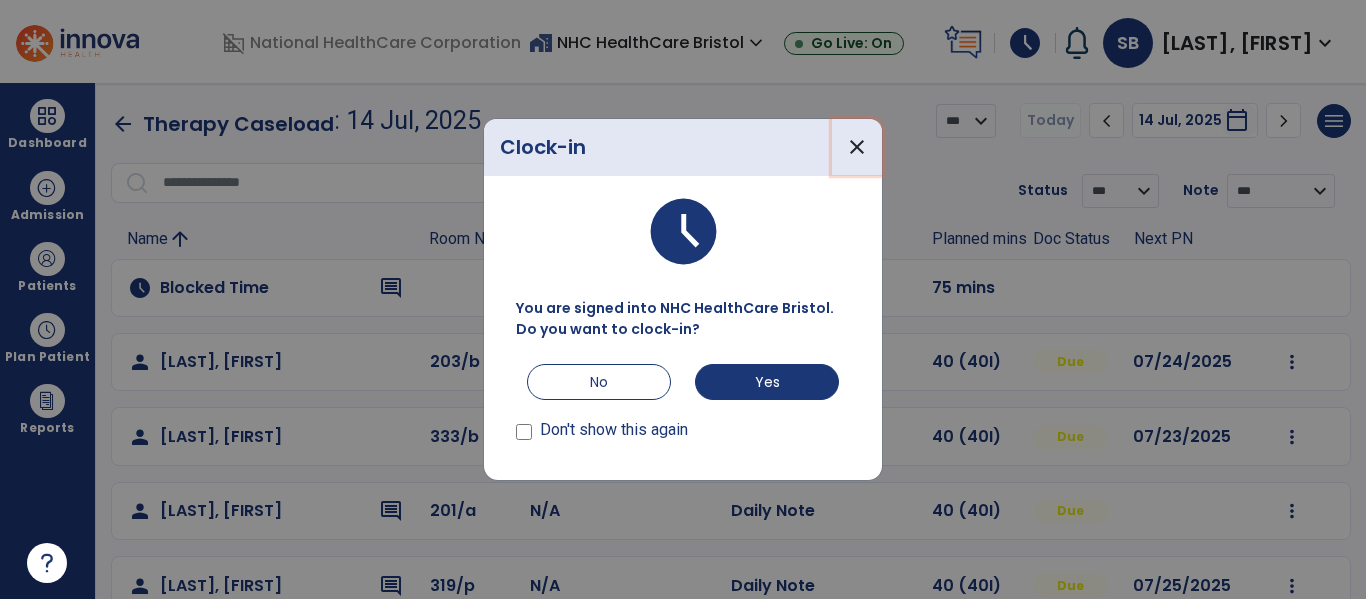 drag, startPoint x: 876, startPoint y: 144, endPoint x: 648, endPoint y: 213, distance: 238.2121 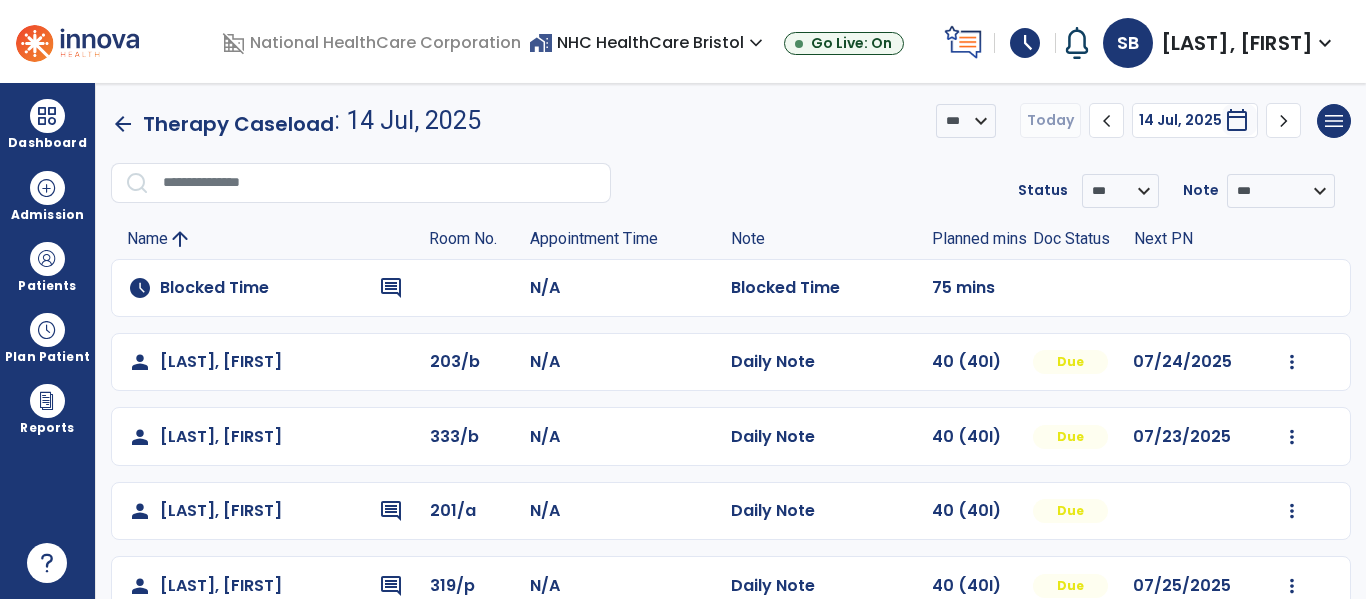 drag, startPoint x: 63, startPoint y: 327, endPoint x: 107, endPoint y: 318, distance: 44.911022 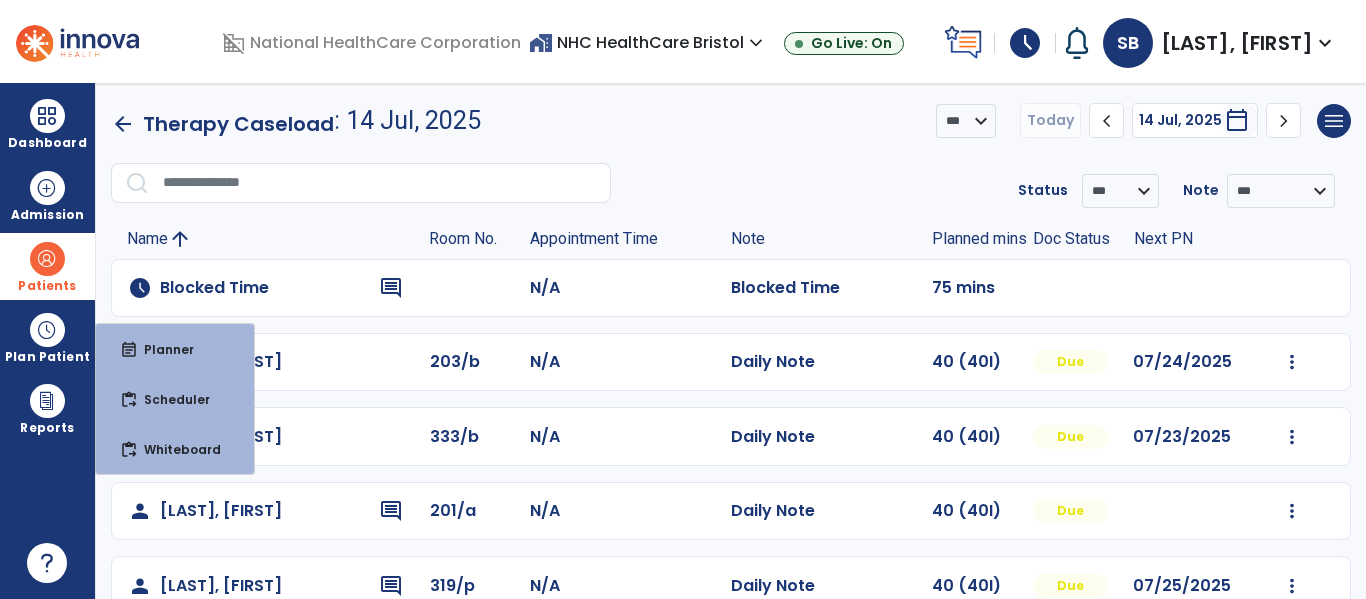 drag, startPoint x: 20, startPoint y: 244, endPoint x: 139, endPoint y: 289, distance: 127.22421 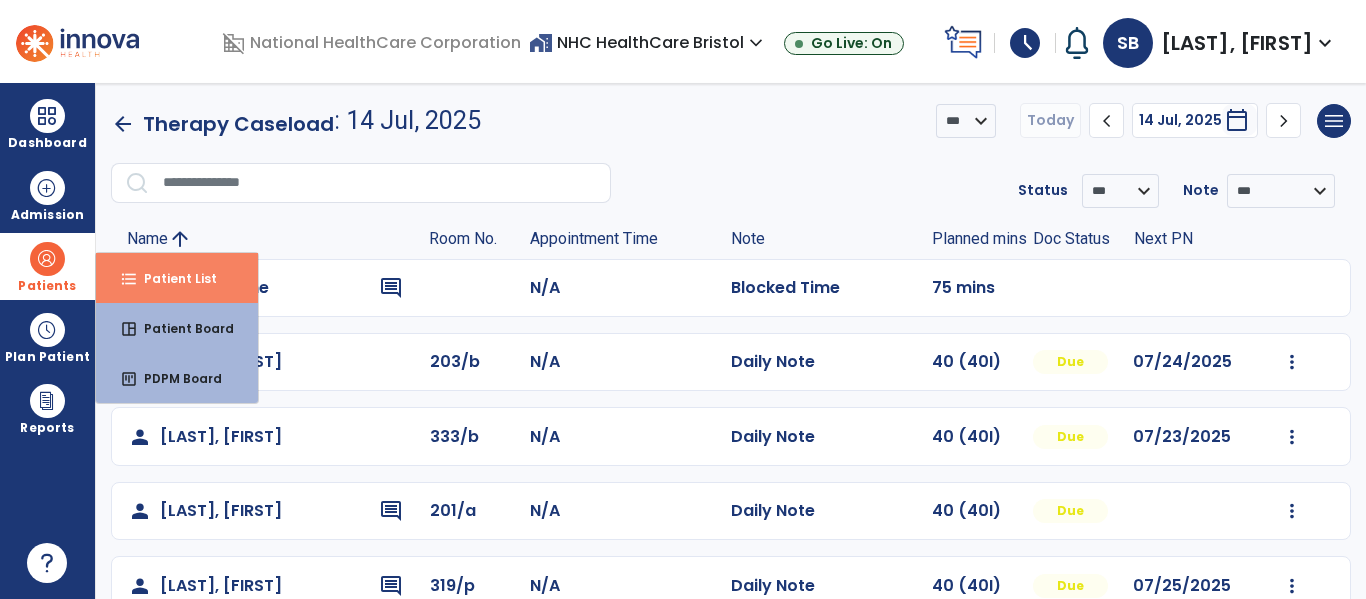 click on "format_list_bulleted  Patient List" at bounding box center [177, 278] 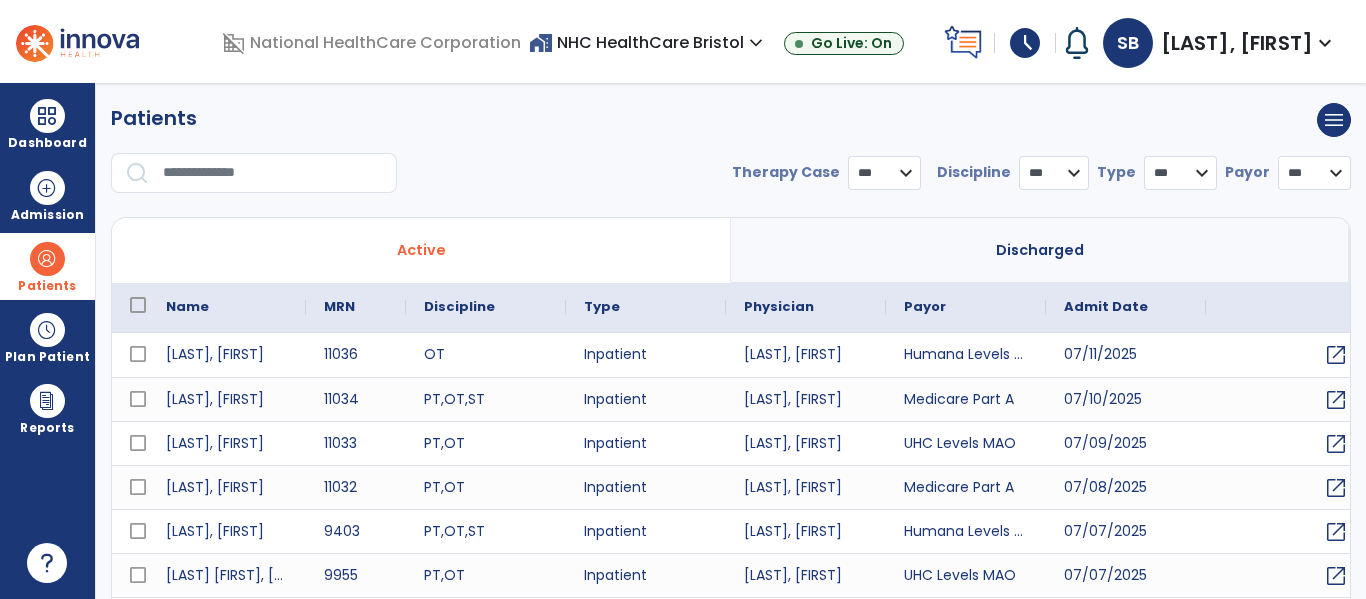 select on "***" 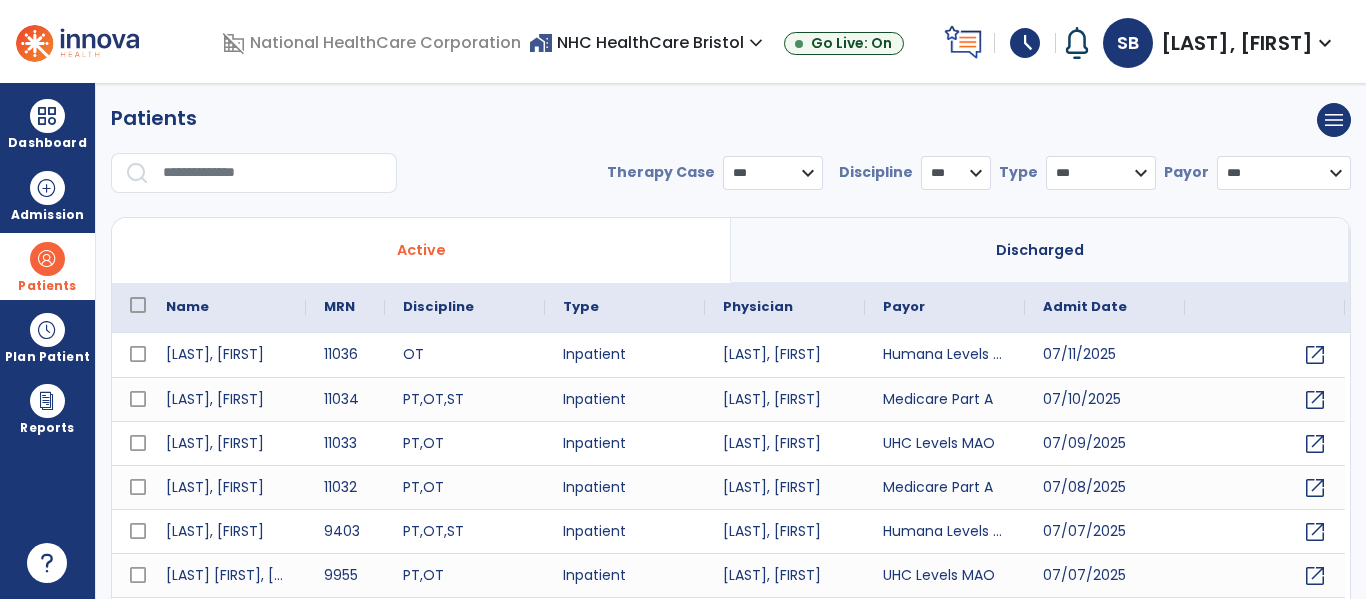 click at bounding box center [273, 173] 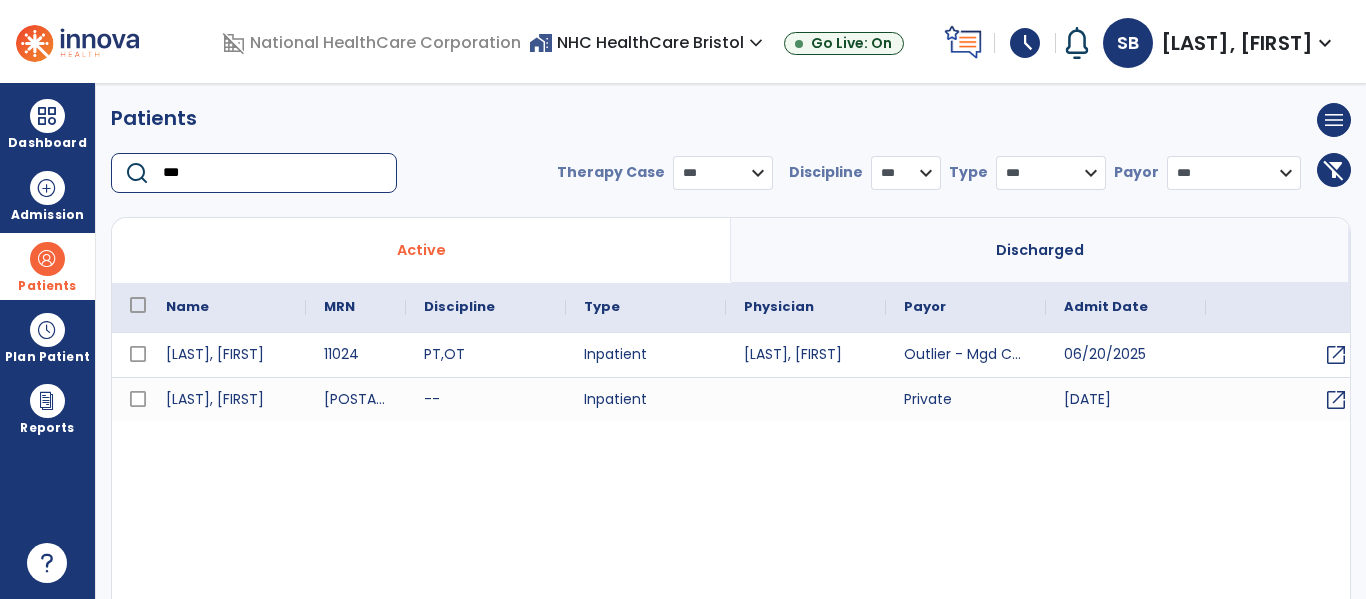 type on "***" 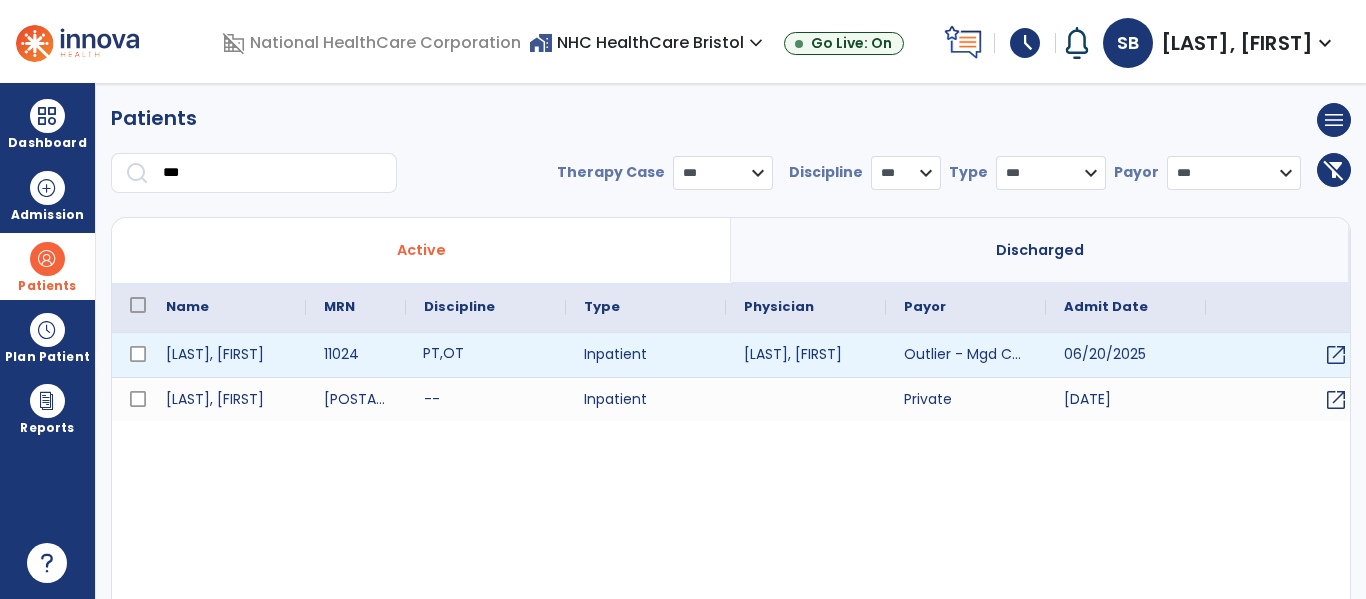 click on "PT , OT" at bounding box center [486, 355] 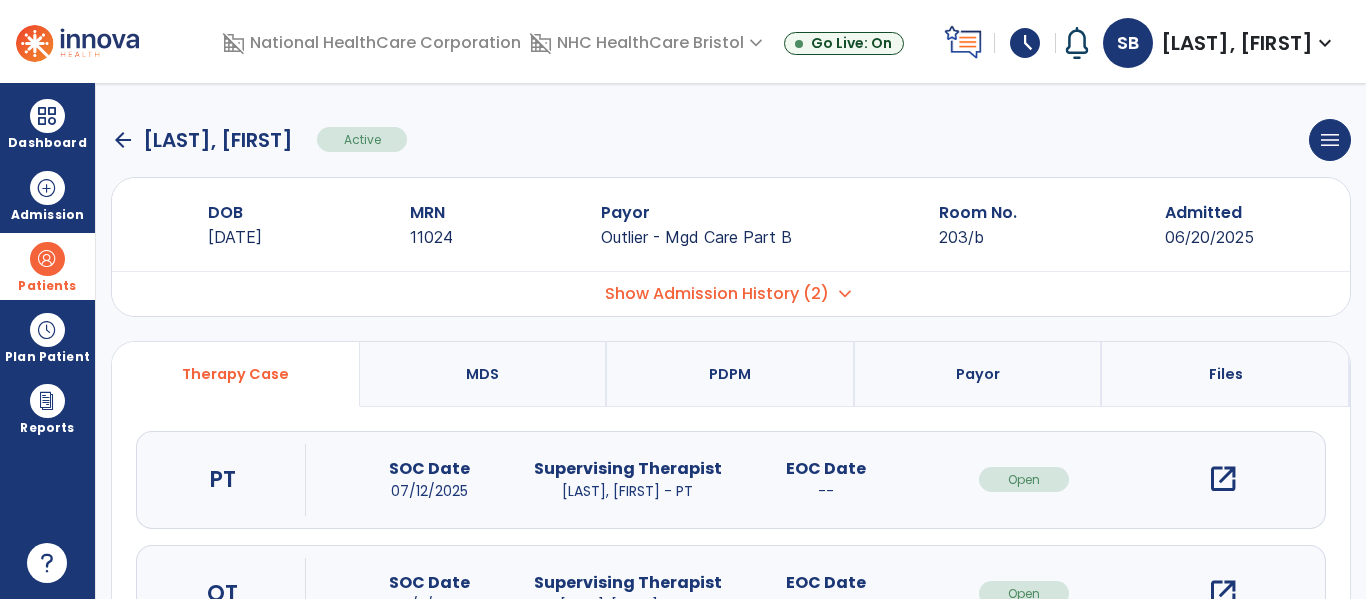 click on "open_in_new" at bounding box center [1223, 479] 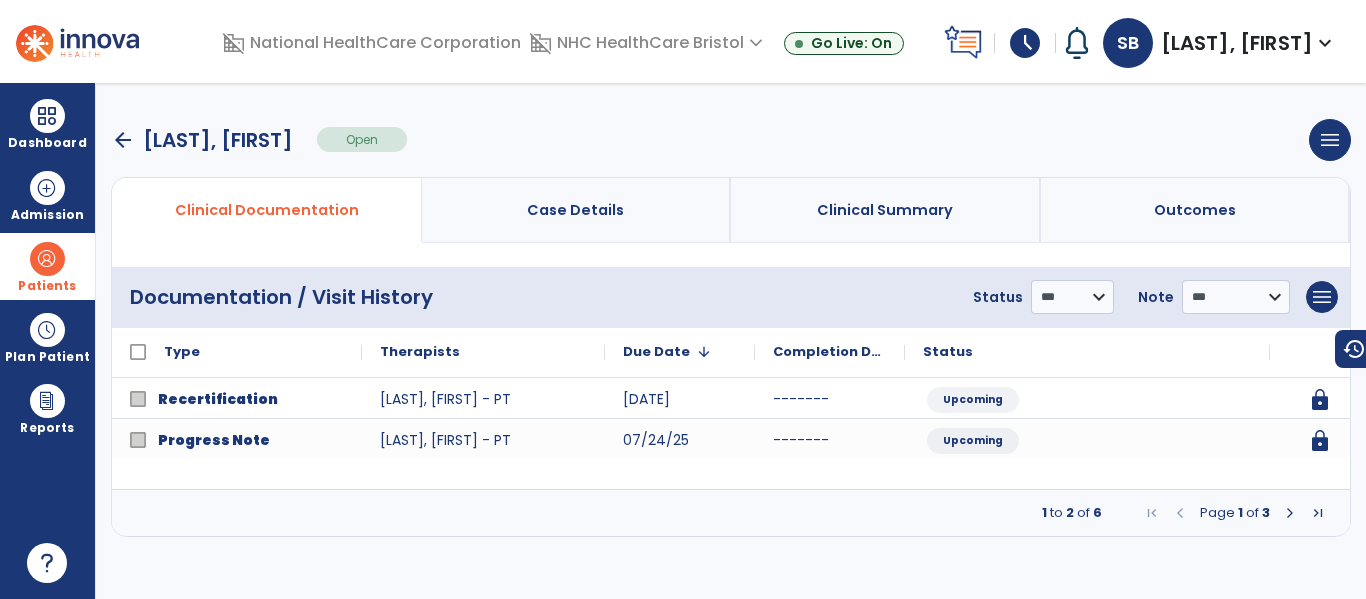 click on "Page
1
of
3" at bounding box center [1235, 513] 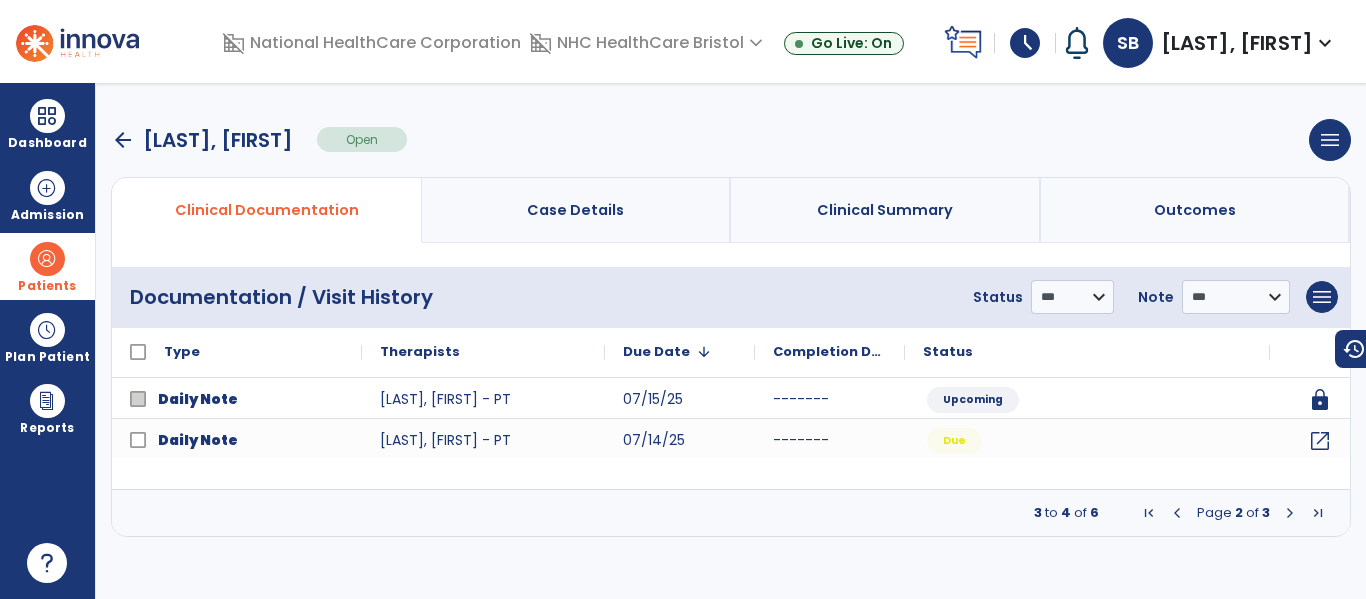 click at bounding box center (1290, 513) 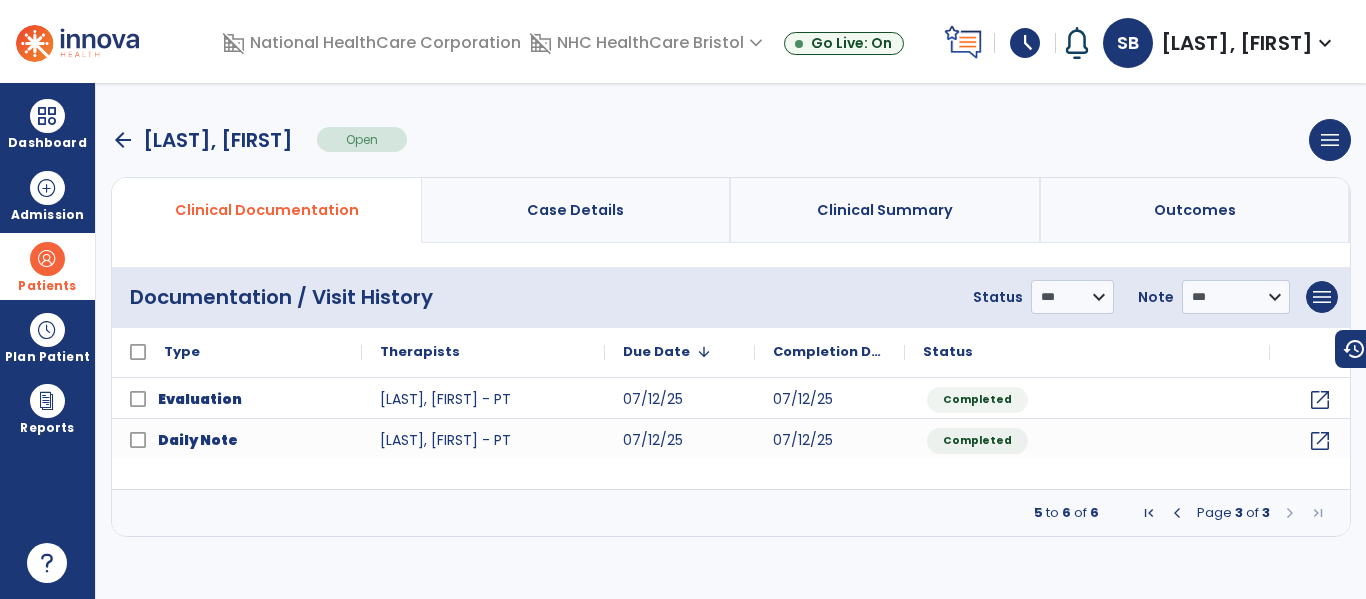 click at bounding box center [1290, 513] 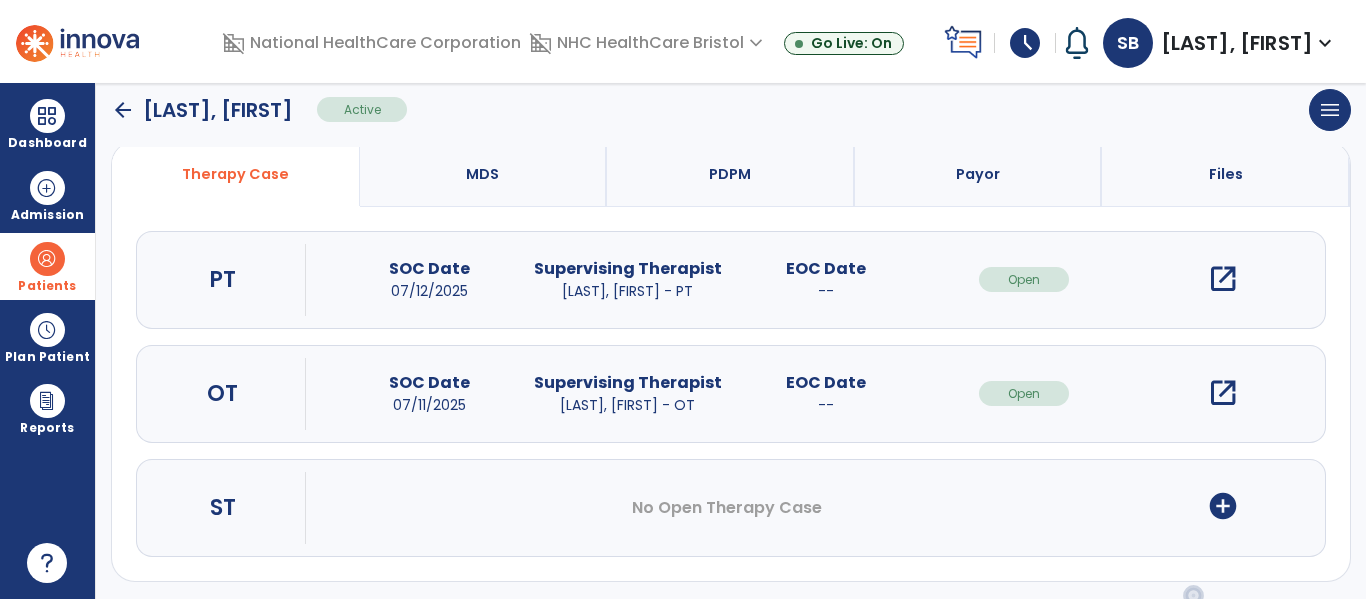 scroll, scrollTop: 0, scrollLeft: 0, axis: both 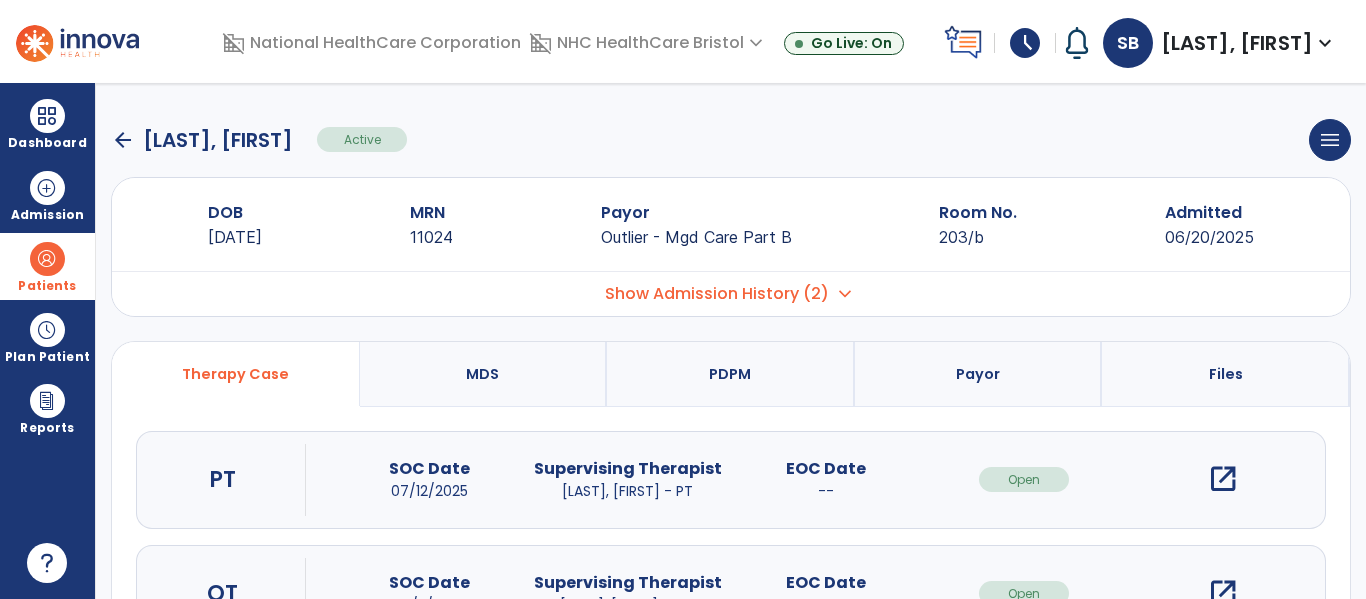click on "arrow_back" 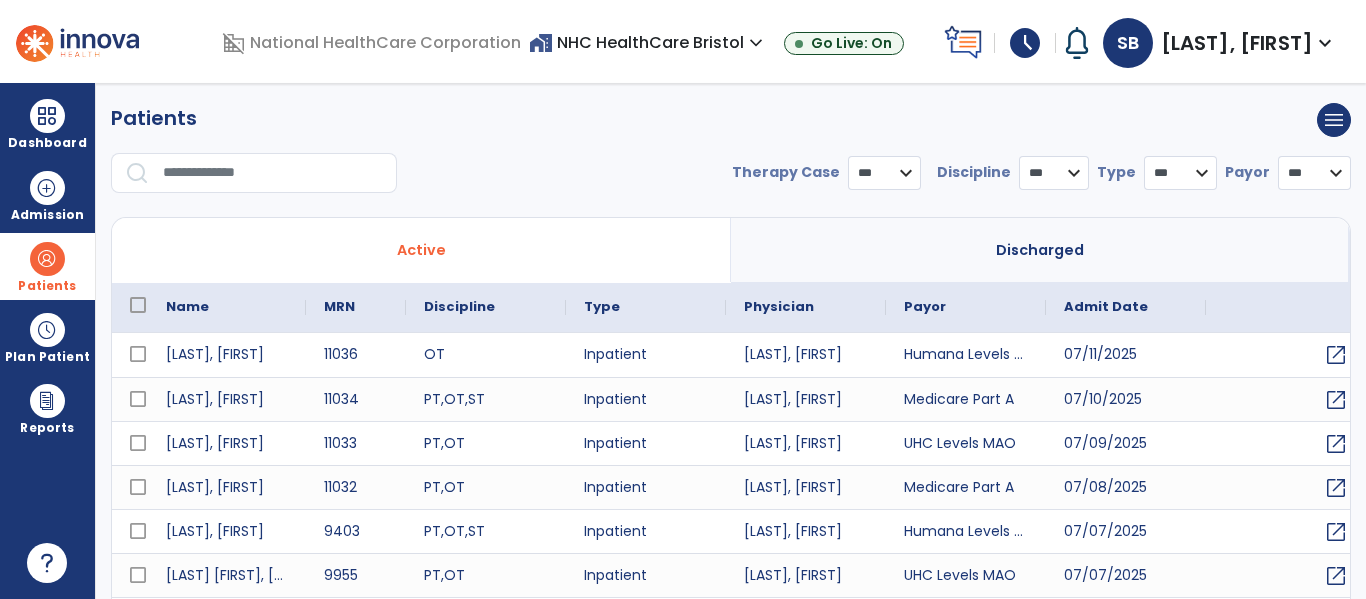 select on "***" 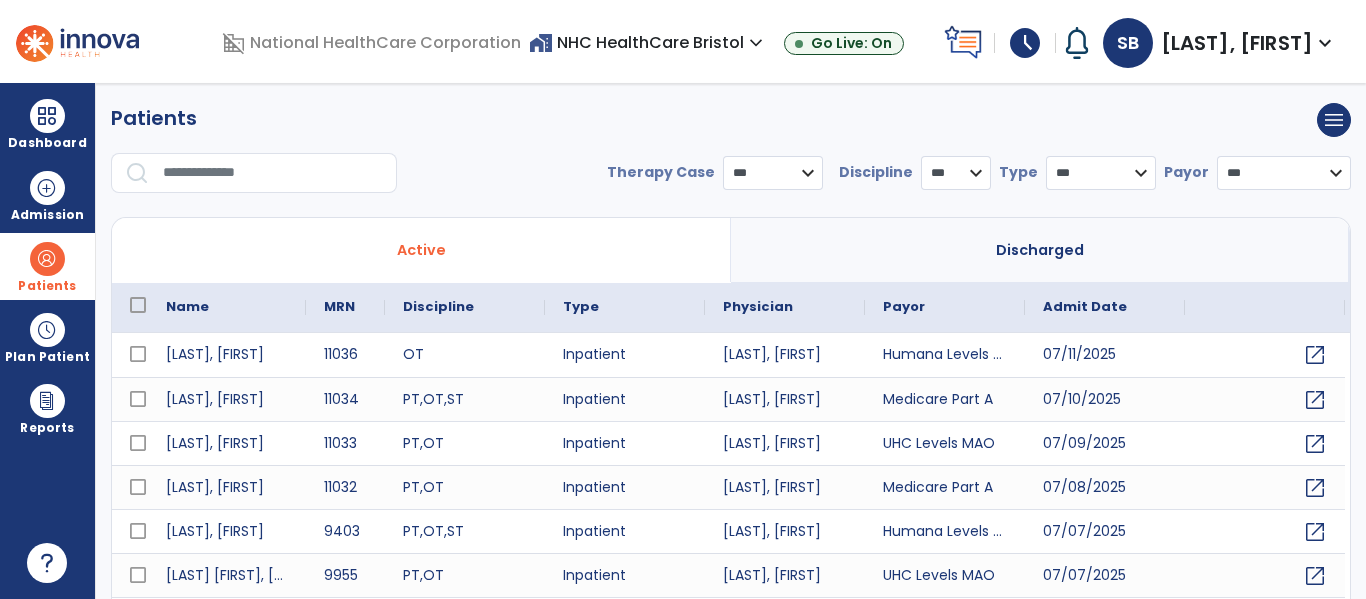 click at bounding box center [273, 173] 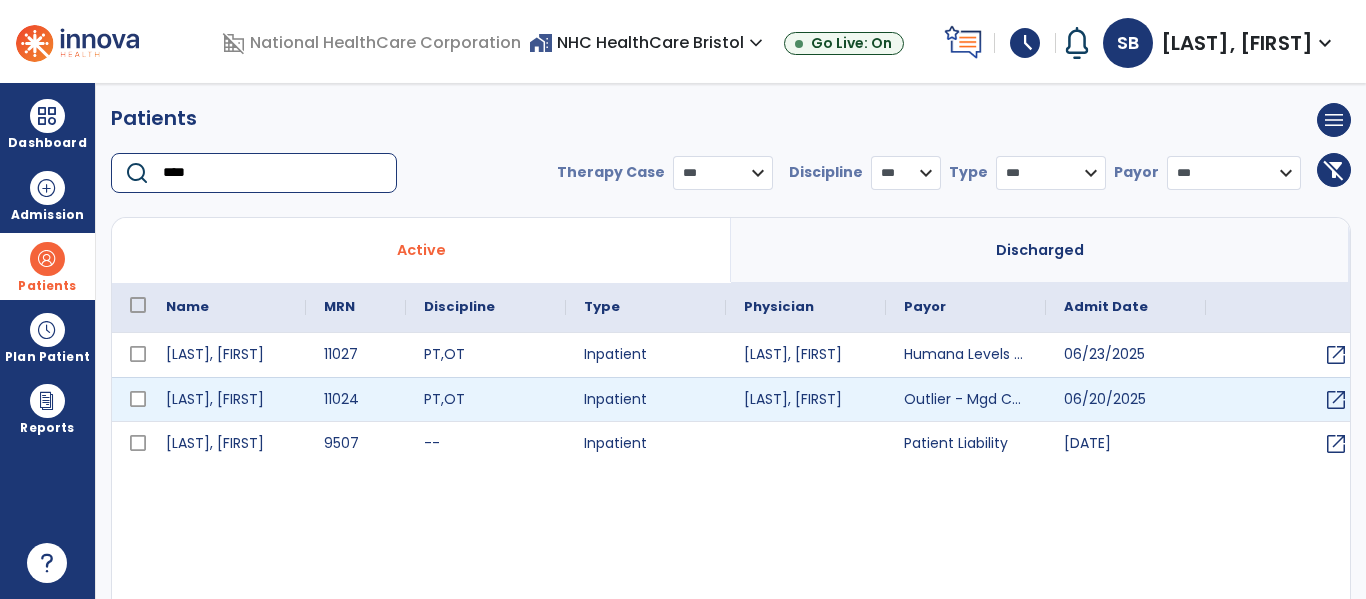 type on "****" 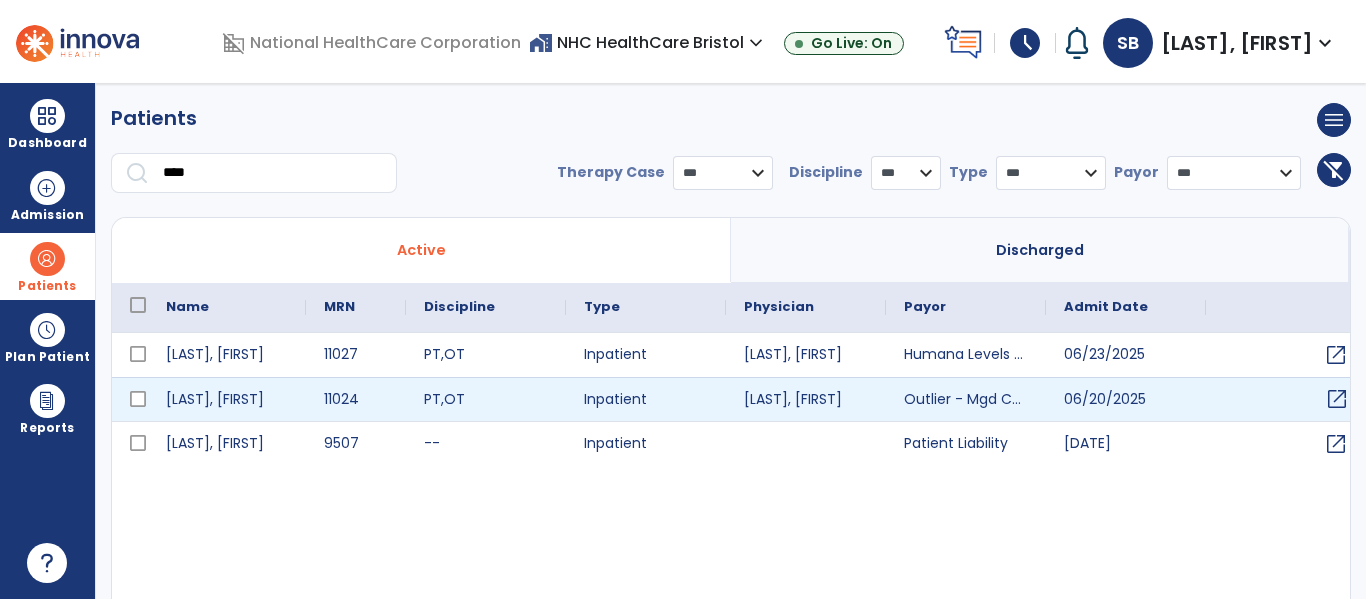 click on "open_in_new" at bounding box center (1337, 399) 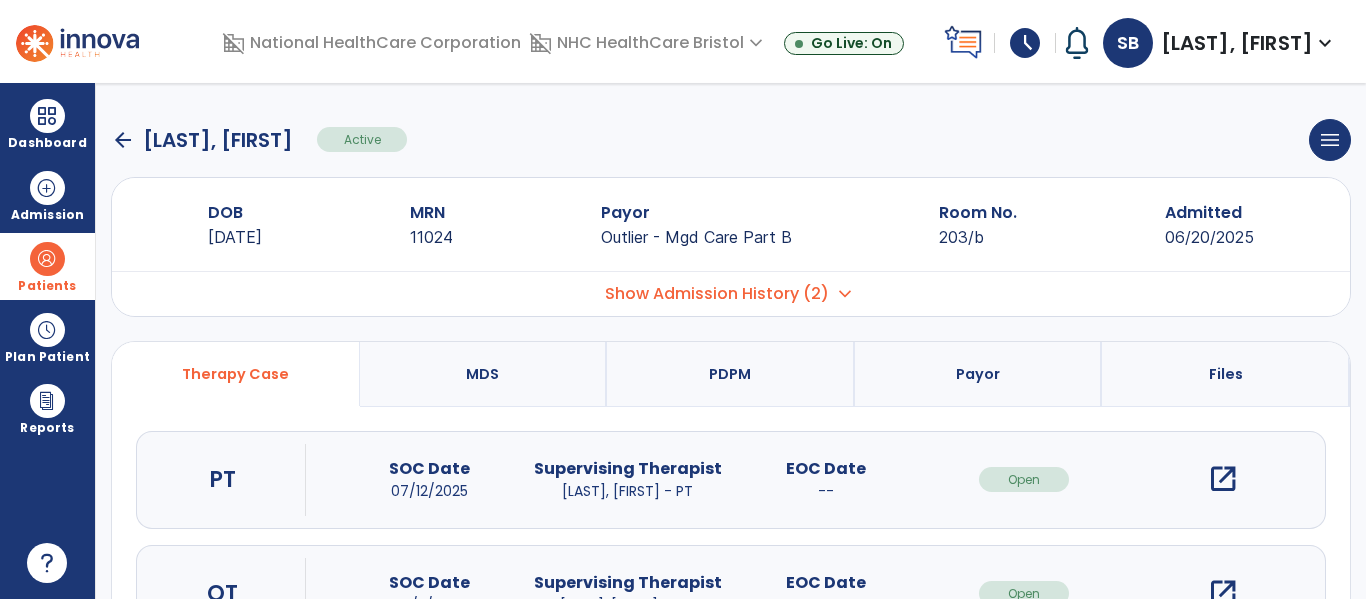 click on "Show Admission History (2)" at bounding box center [717, 294] 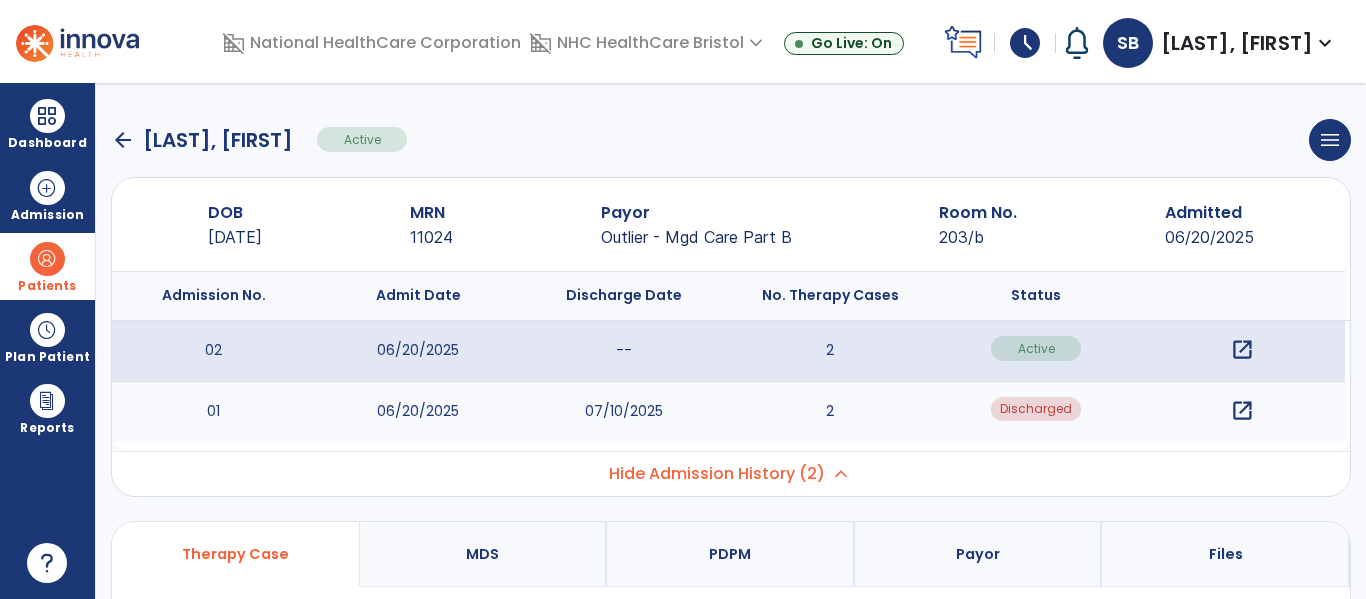 click on "open_in_new" at bounding box center [1242, 411] 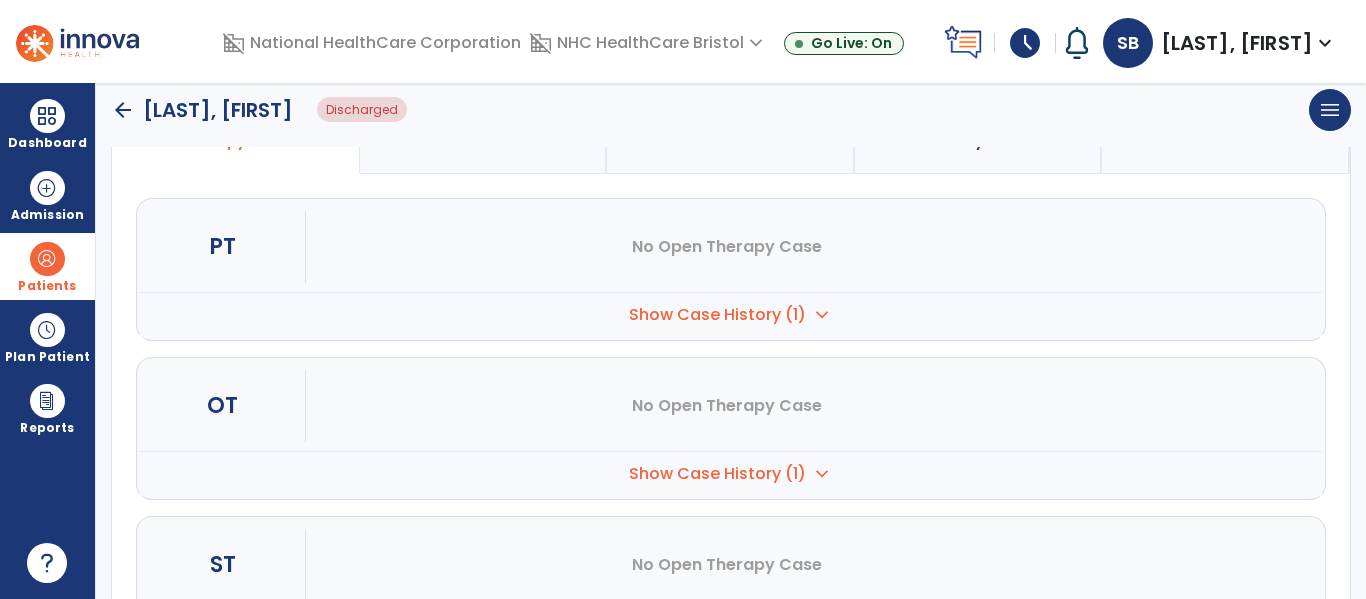 scroll, scrollTop: 477, scrollLeft: 0, axis: vertical 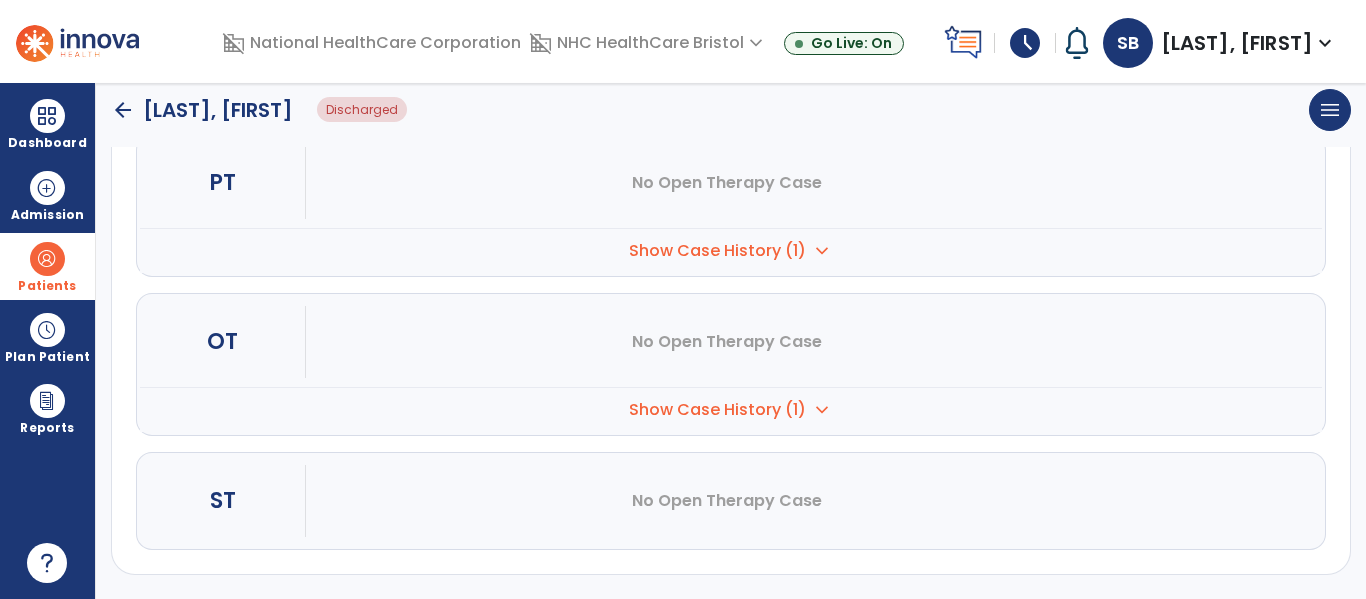 drag, startPoint x: 654, startPoint y: 252, endPoint x: 736, endPoint y: 315, distance: 103.40696 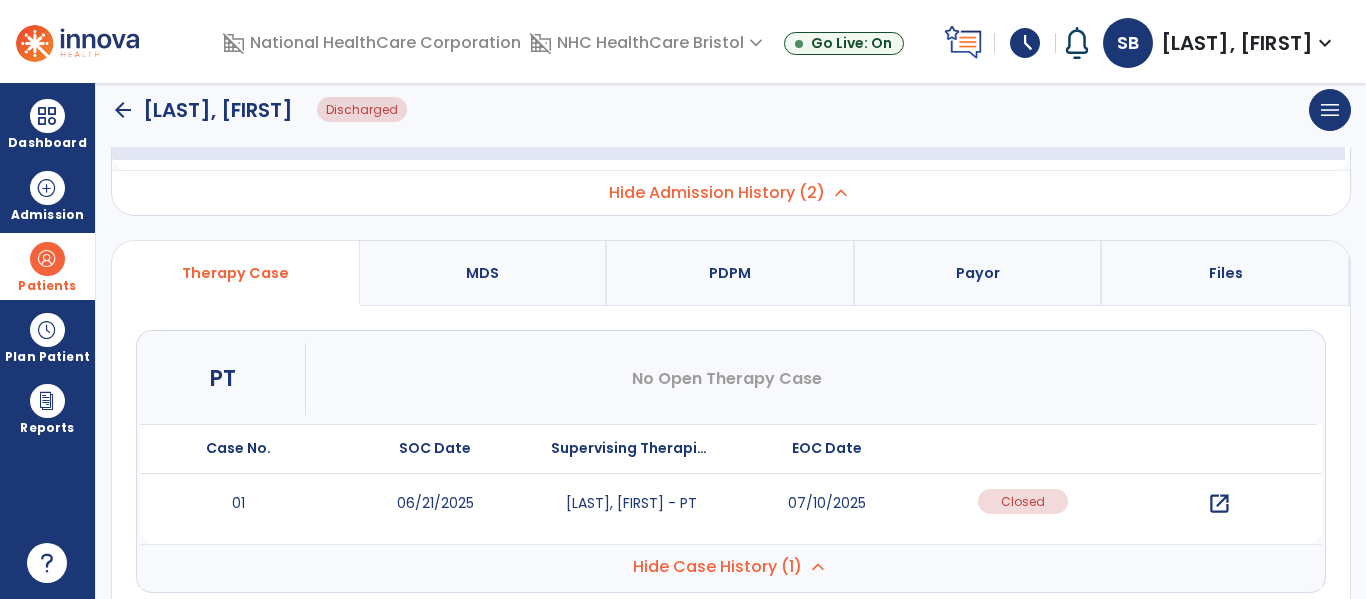 scroll, scrollTop: 277, scrollLeft: 0, axis: vertical 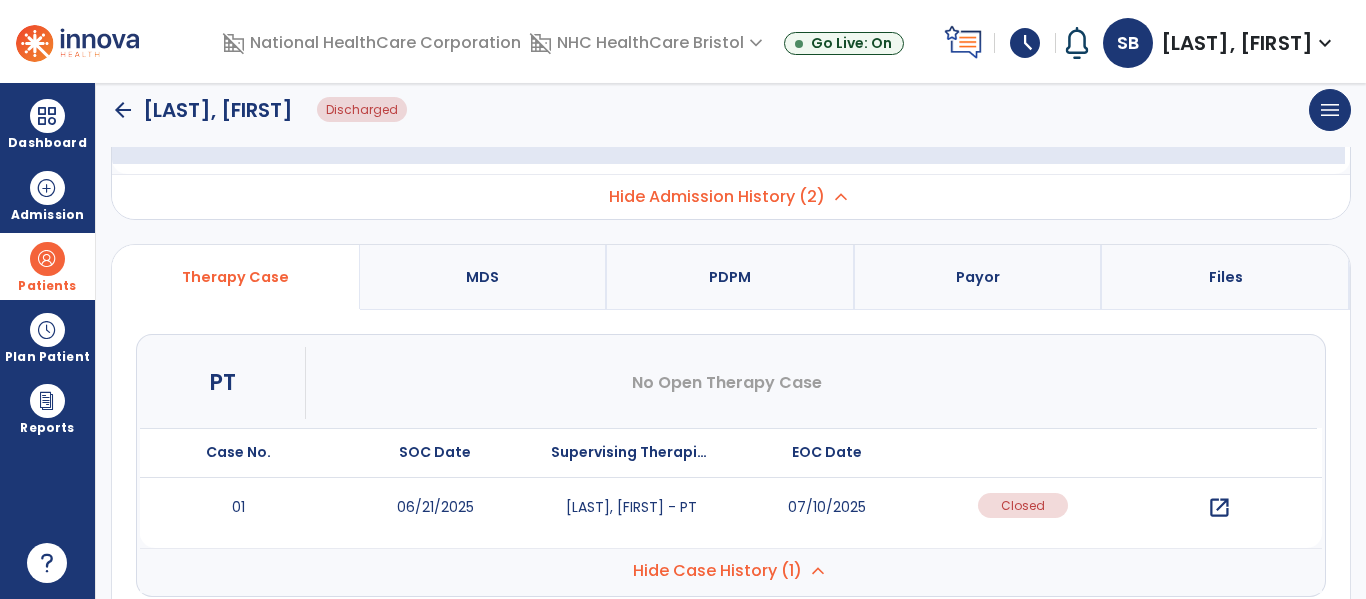 click on "open_in_new" at bounding box center [1219, 508] 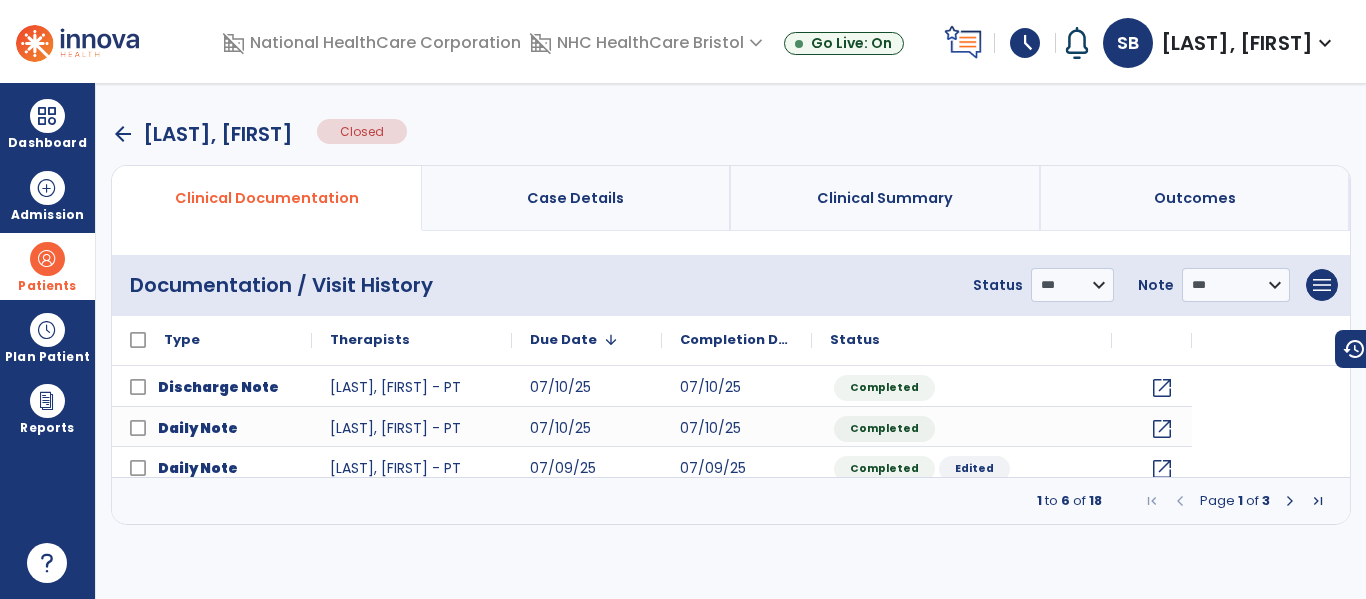 scroll, scrollTop: 0, scrollLeft: 0, axis: both 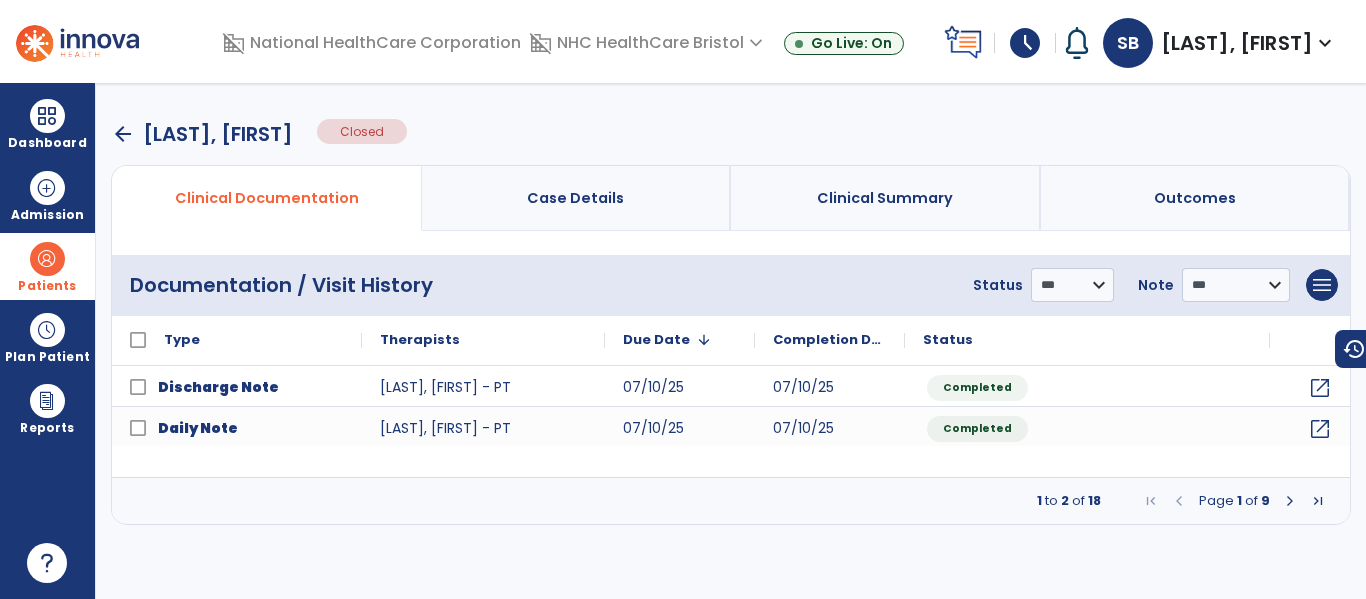 click at bounding box center (1290, 501) 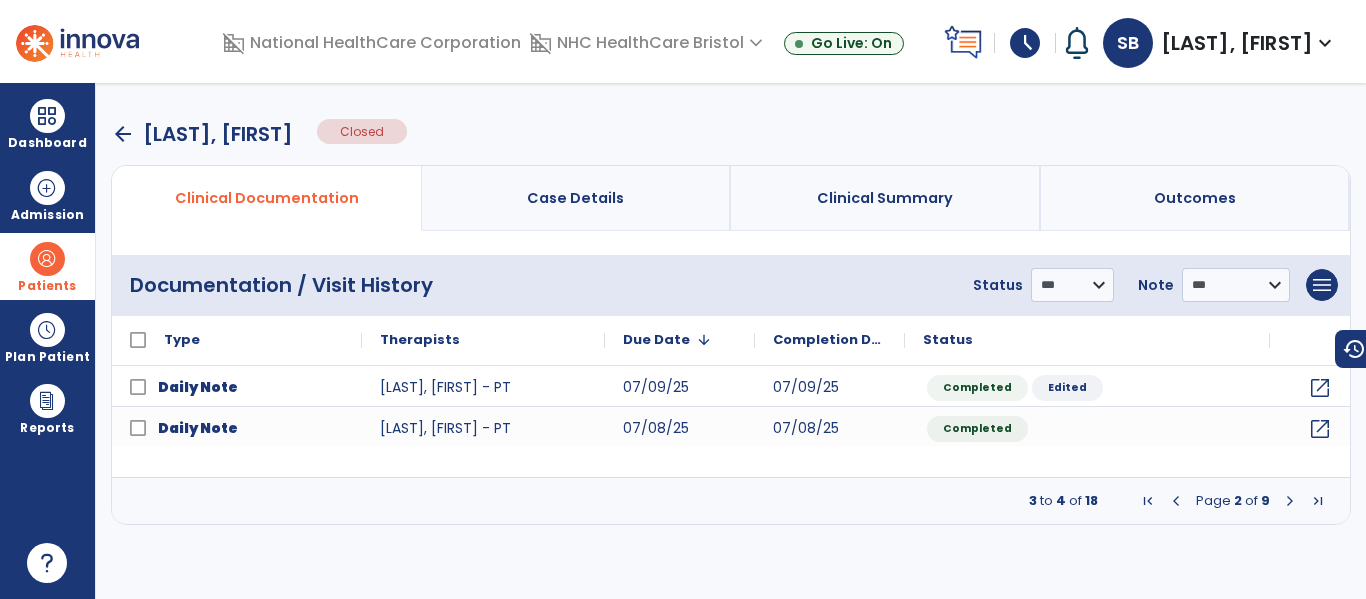 click at bounding box center [1176, 501] 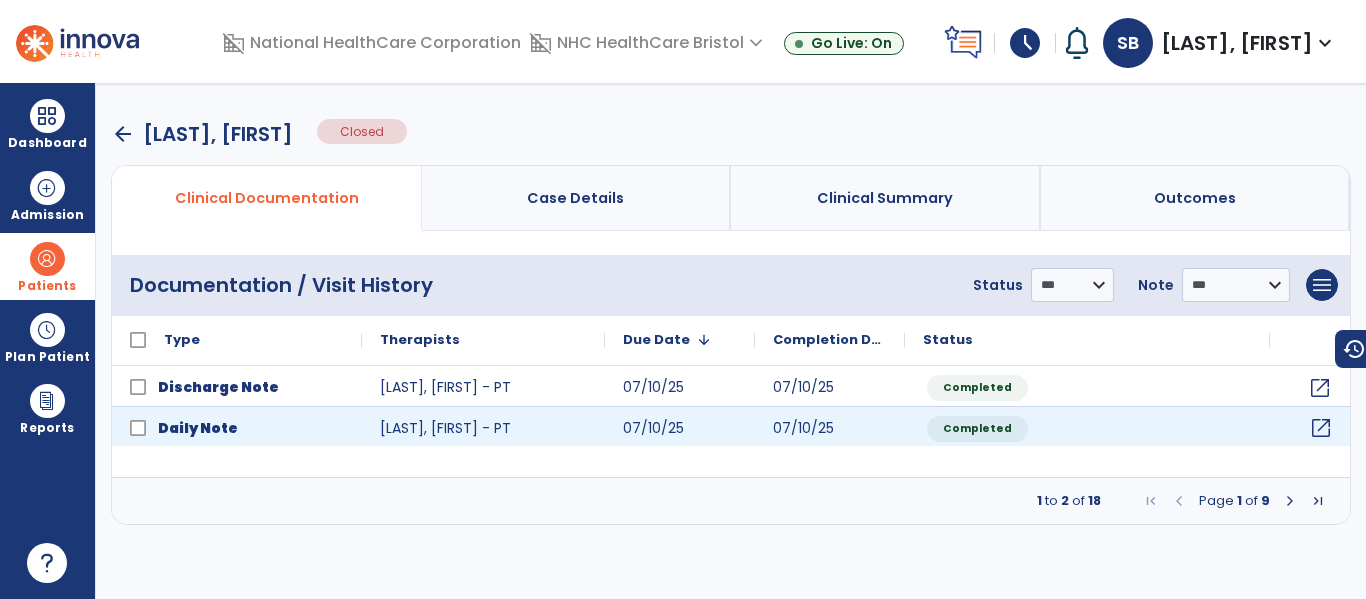 click on "open_in_new" 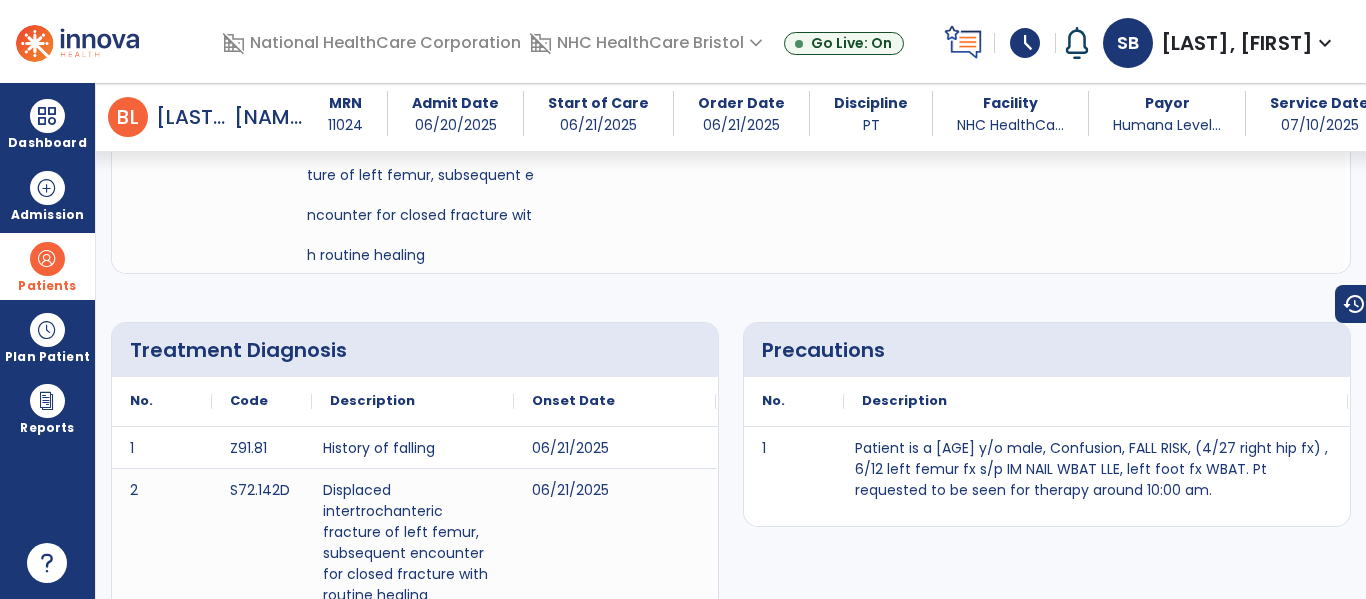 scroll, scrollTop: 0, scrollLeft: 0, axis: both 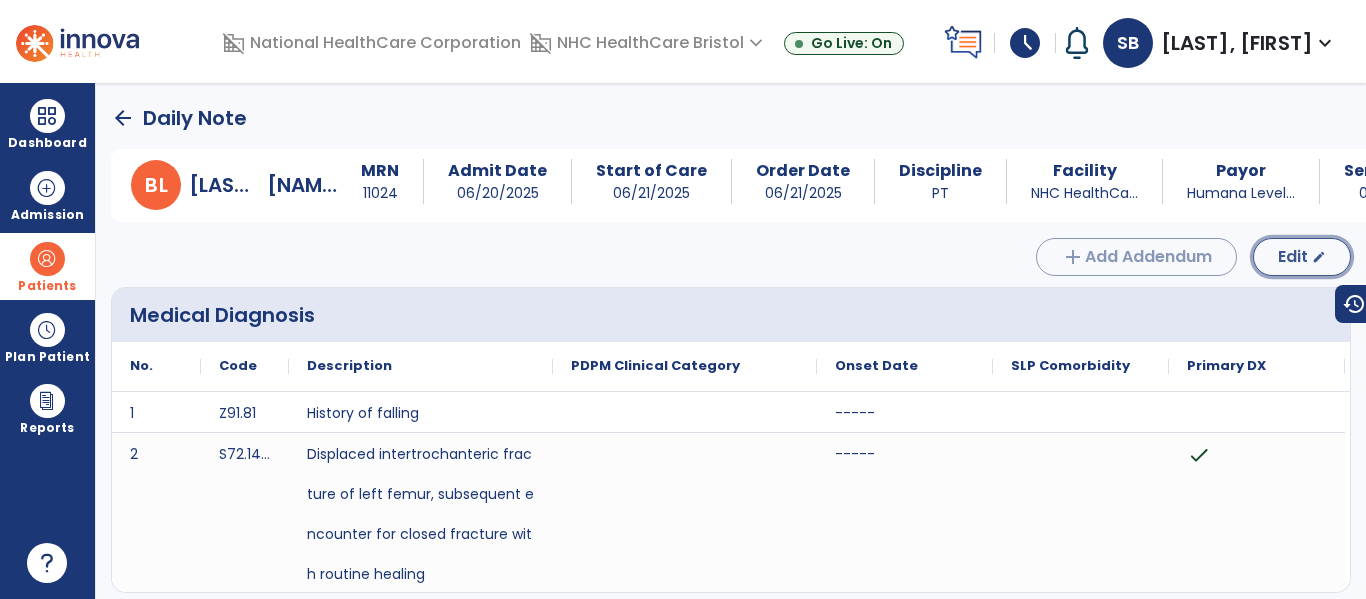 click on "Edit" 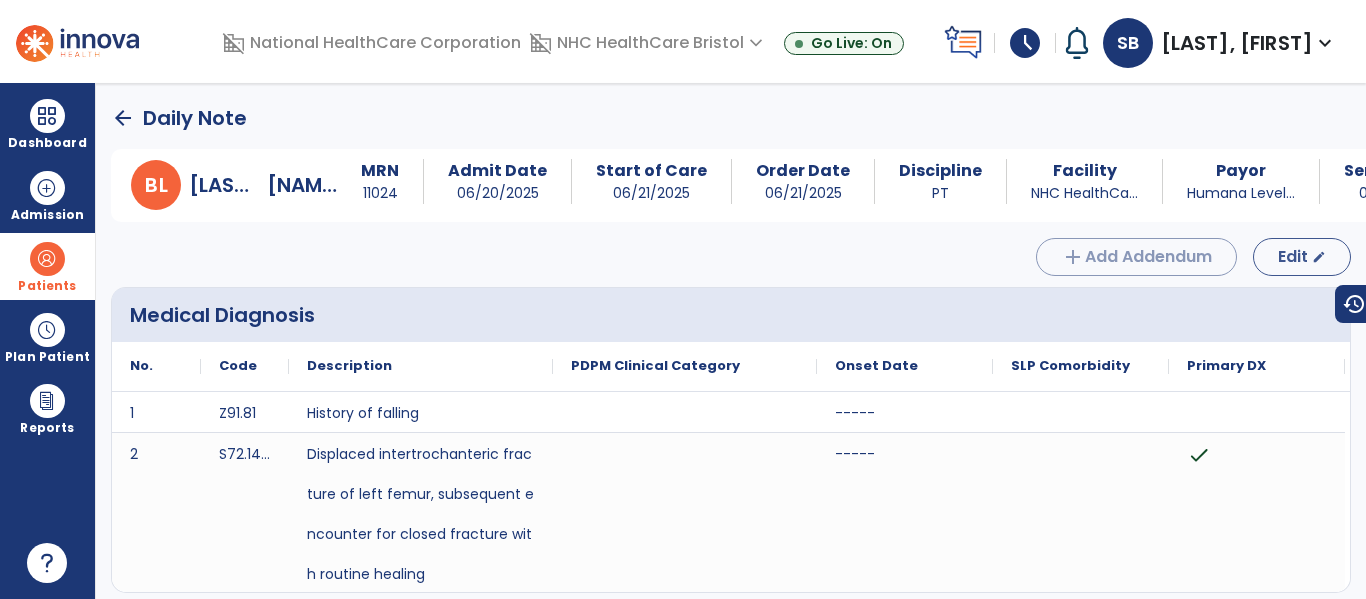 select on "*" 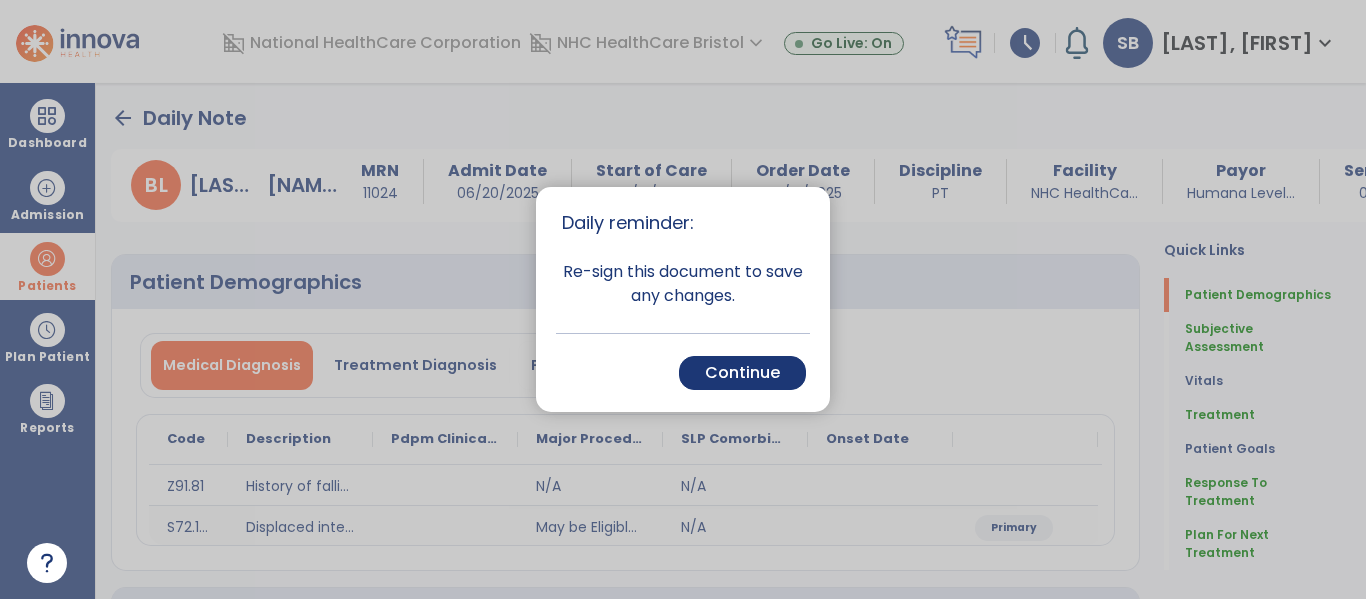 click on "Continue" at bounding box center (742, 373) 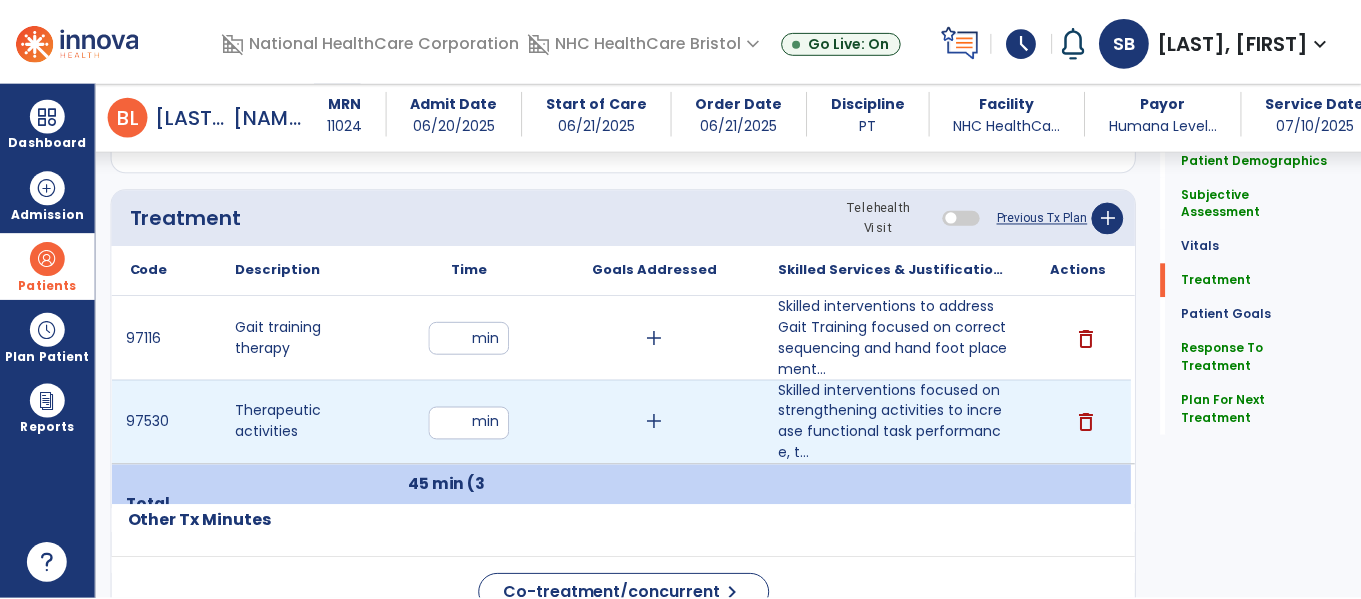 scroll, scrollTop: 1200, scrollLeft: 0, axis: vertical 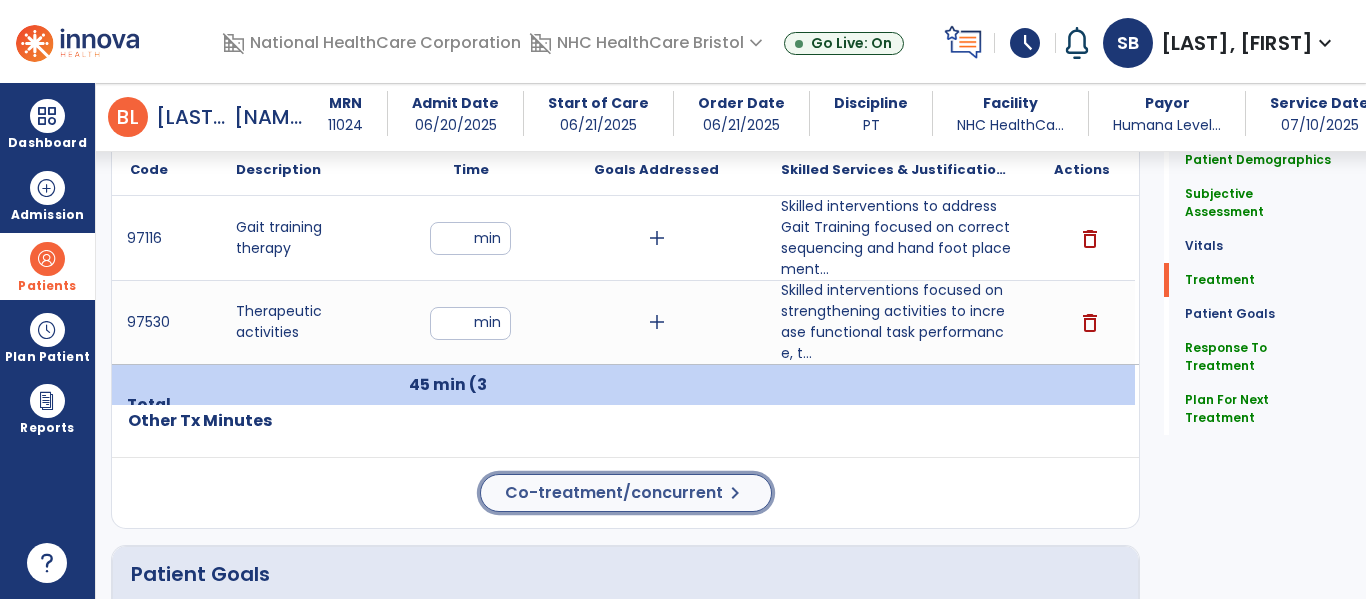 click on "Co-treatment/concurrent" 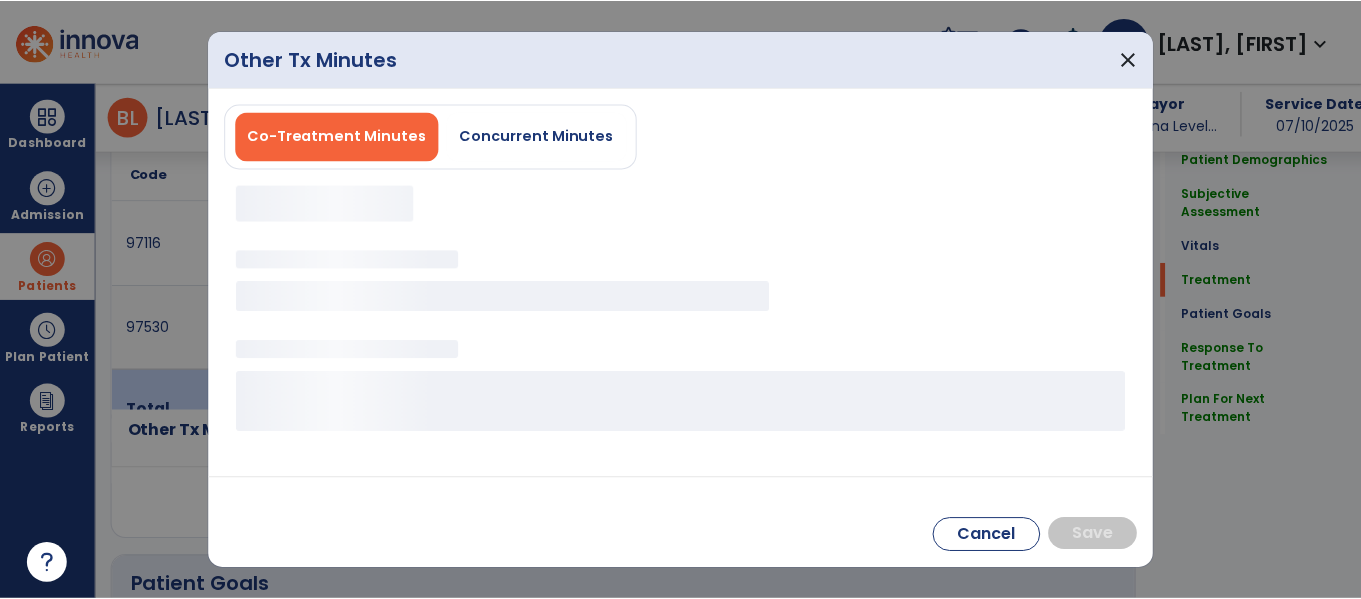scroll, scrollTop: 1200, scrollLeft: 0, axis: vertical 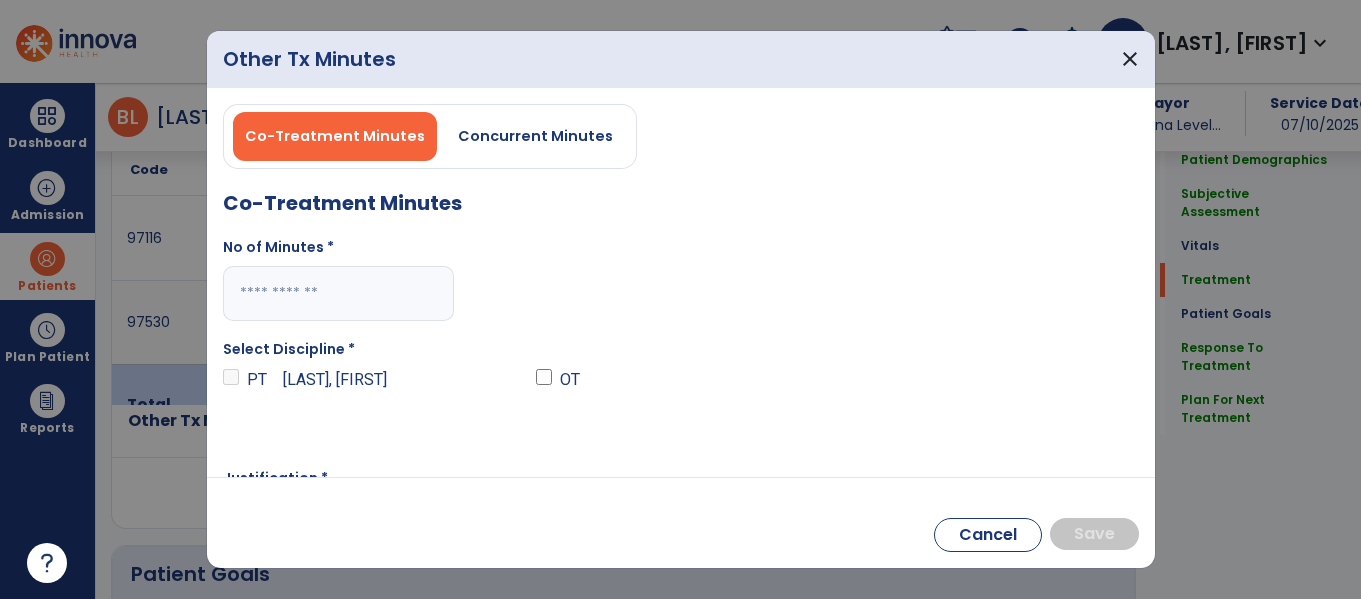 click at bounding box center [338, 293] 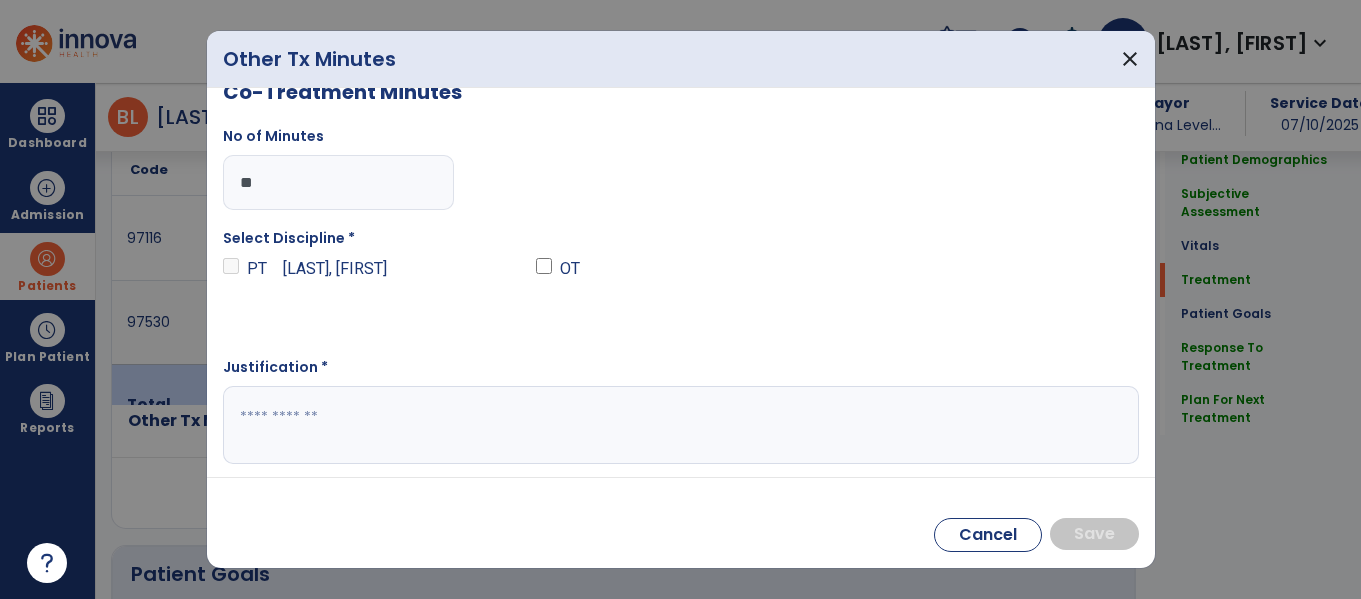 scroll, scrollTop: 115, scrollLeft: 0, axis: vertical 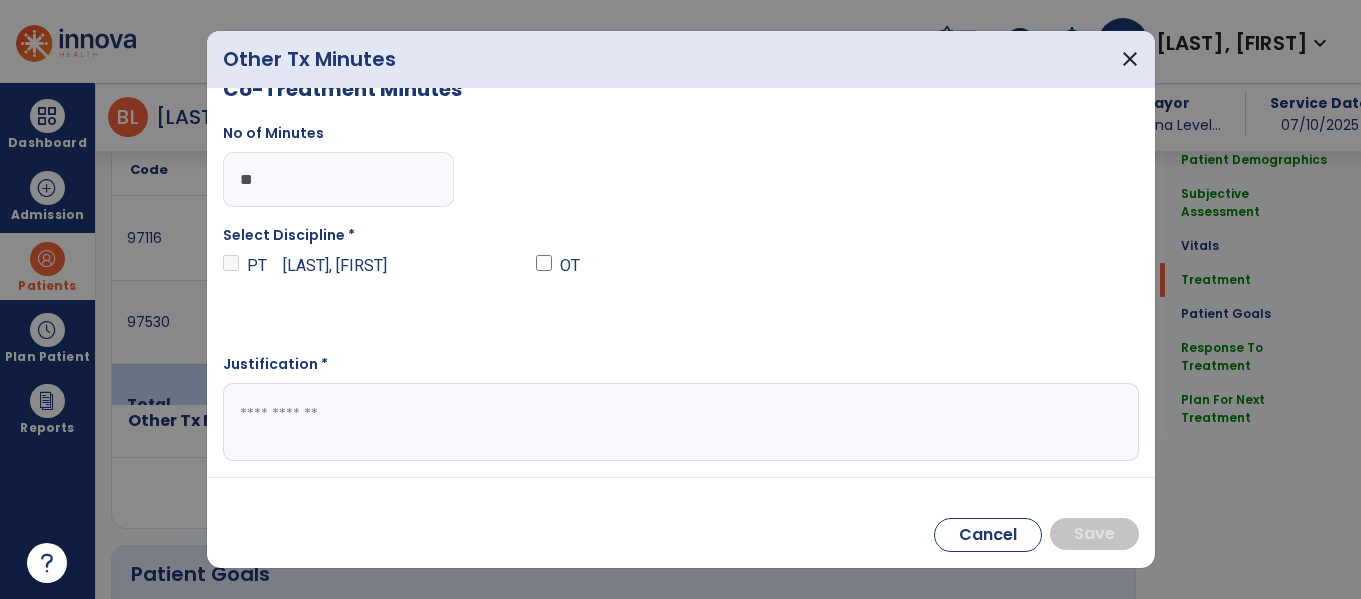 type on "**" 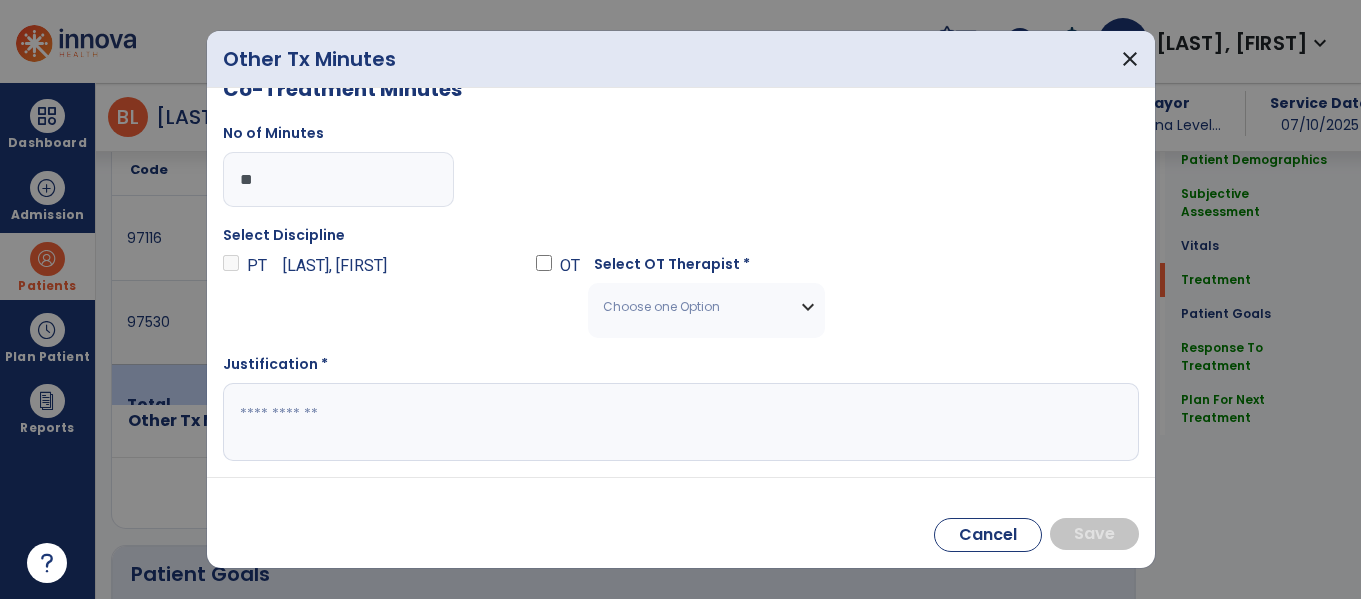 drag, startPoint x: 730, startPoint y: 324, endPoint x: 712, endPoint y: 314, distance: 20.59126 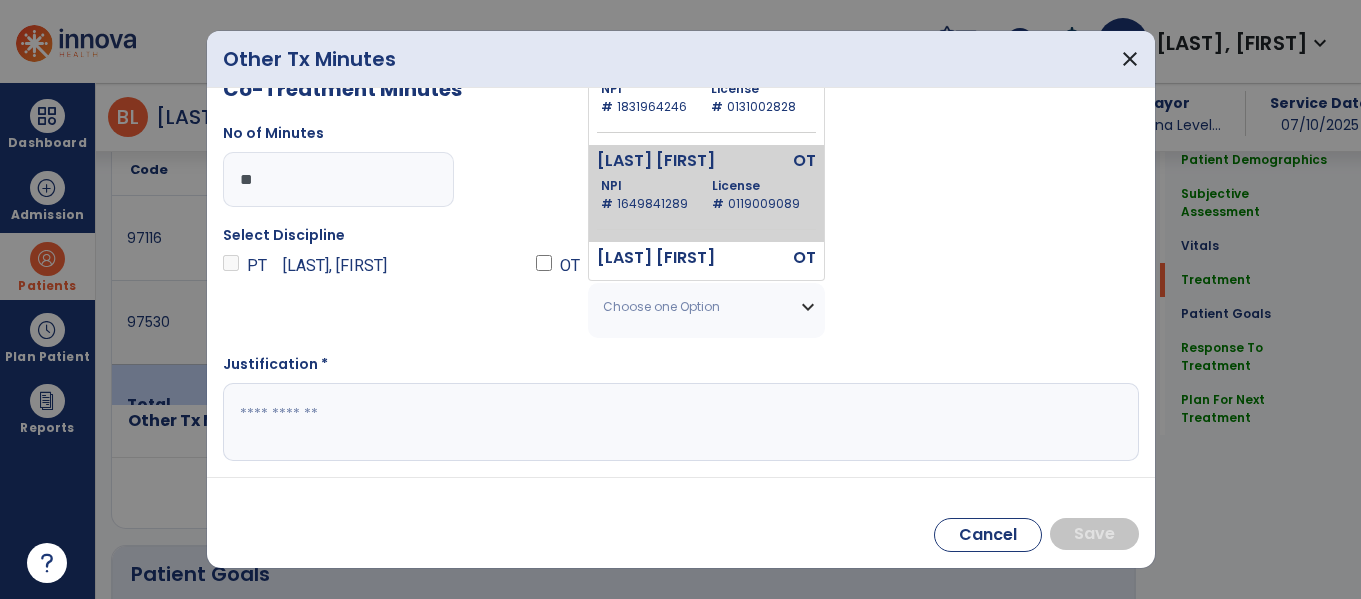scroll, scrollTop: 0, scrollLeft: 0, axis: both 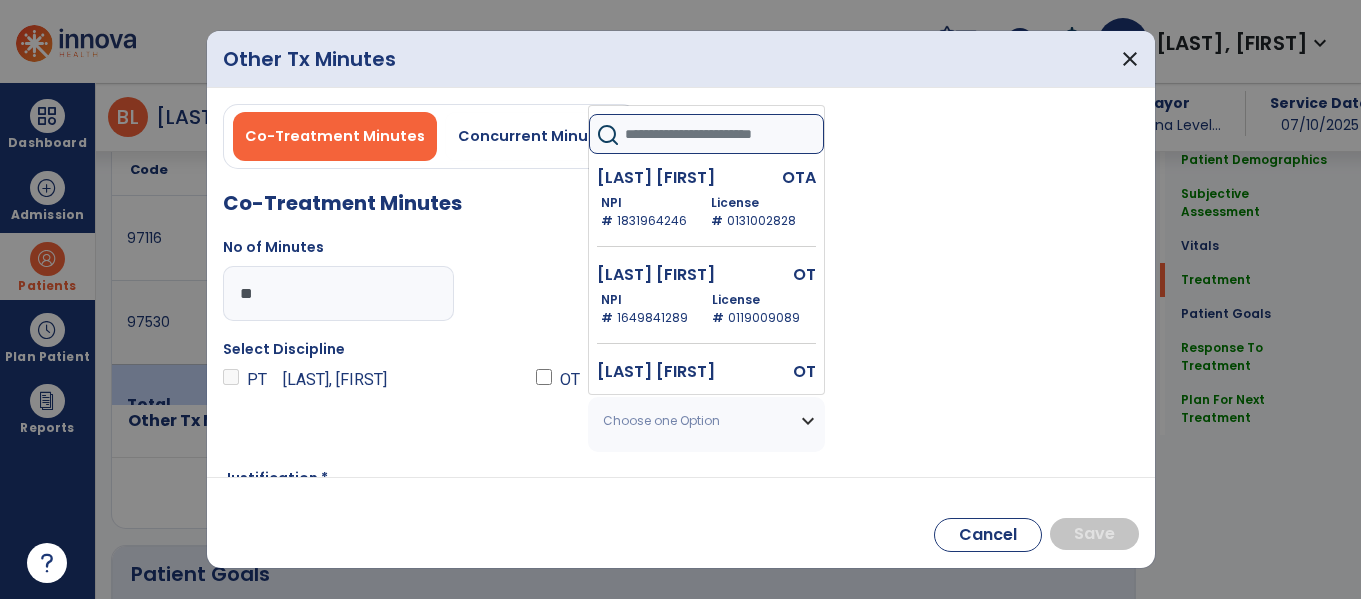 click at bounding box center [724, 134] 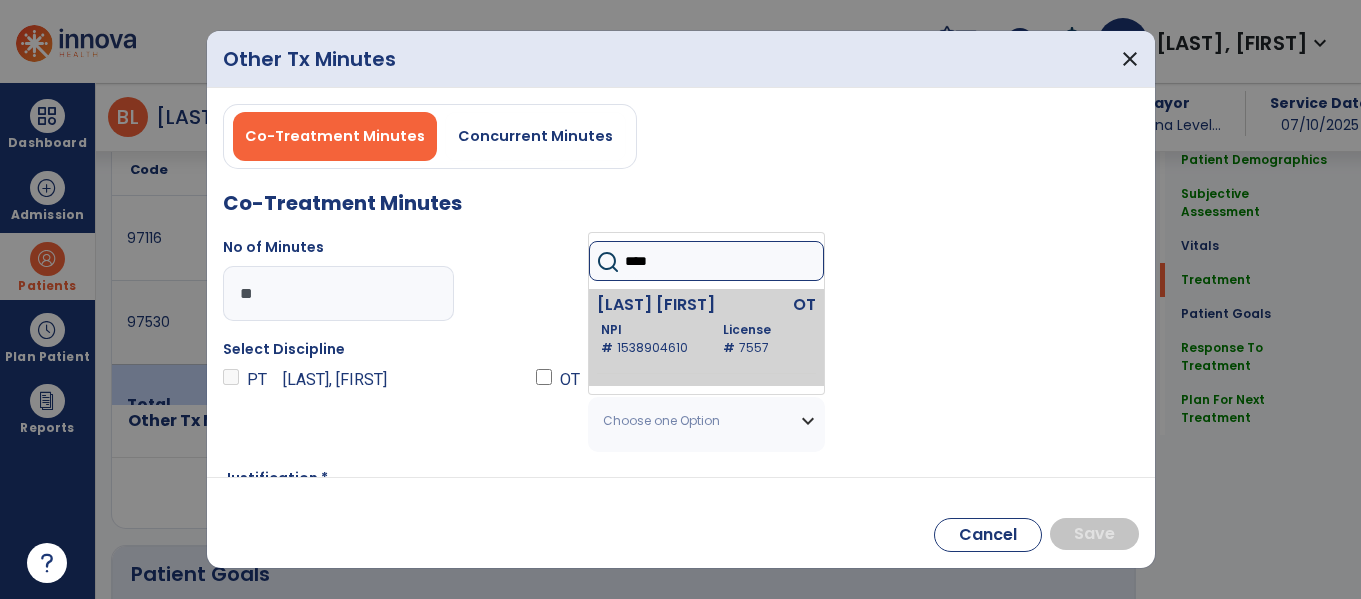 type on "****" 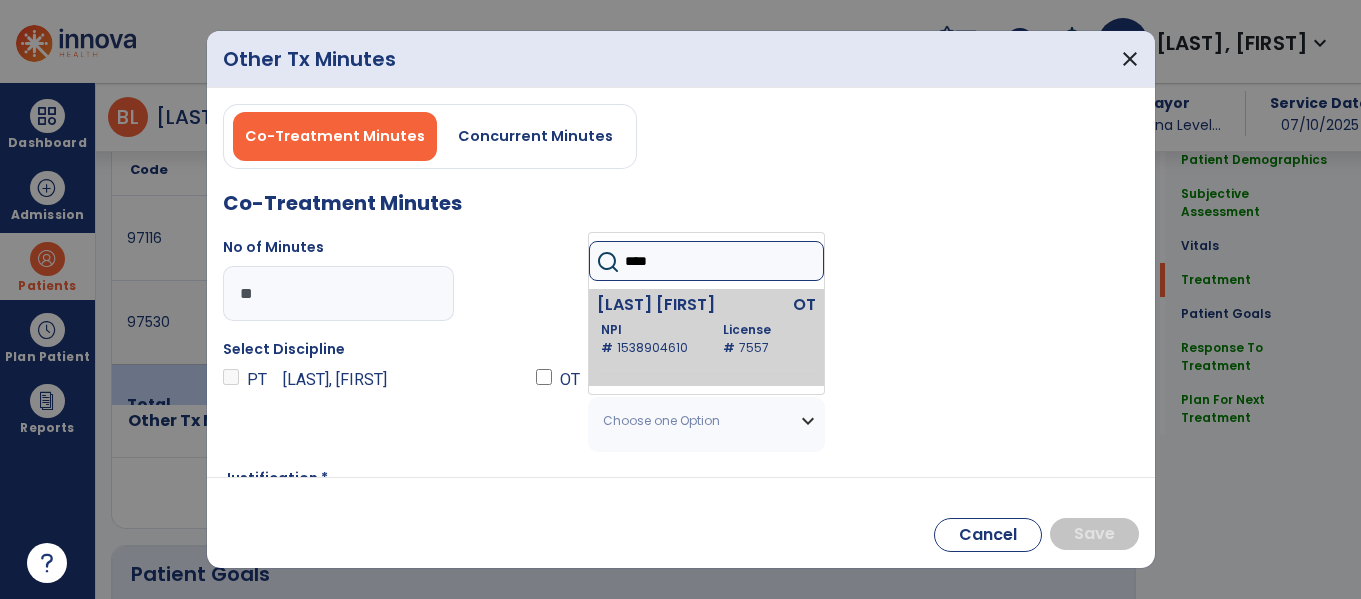 click on "[LAST] [FIRST]" at bounding box center (666, 305) 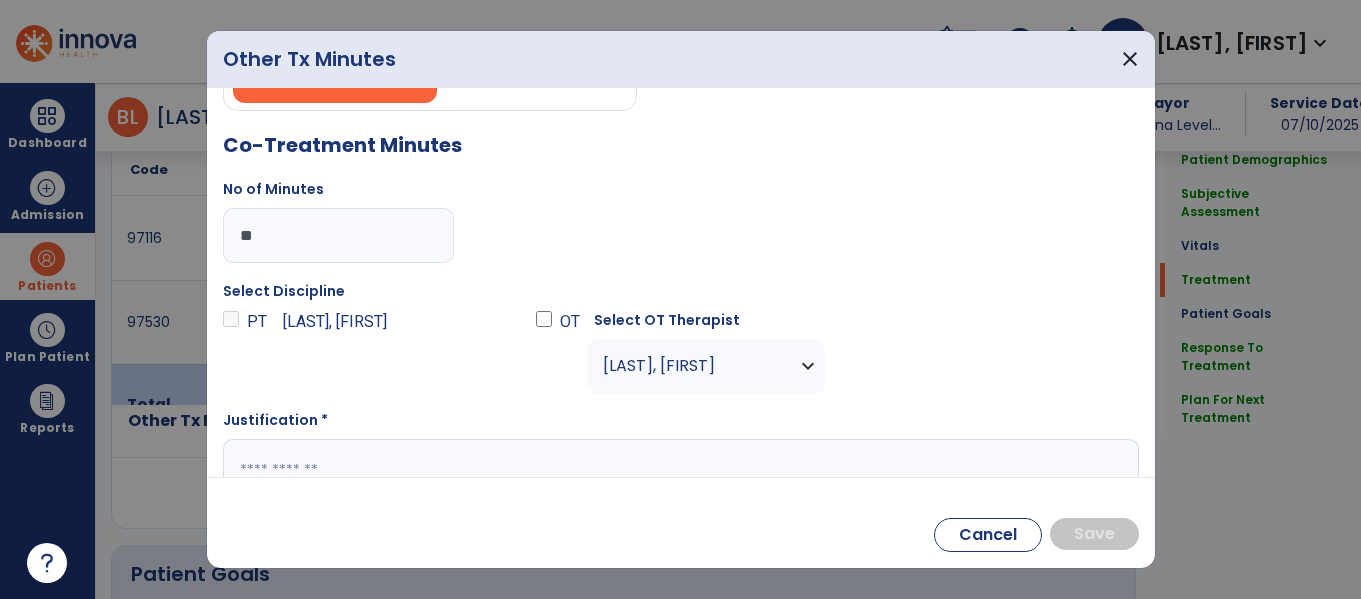 scroll, scrollTop: 115, scrollLeft: 0, axis: vertical 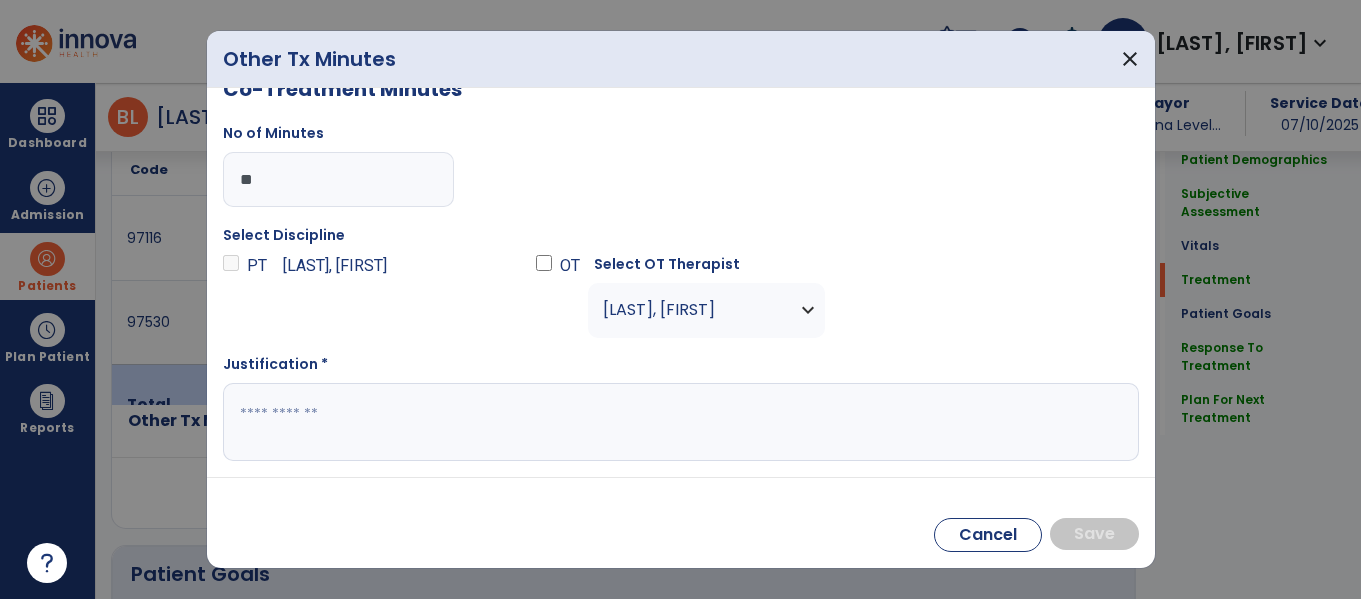 drag, startPoint x: 333, startPoint y: 418, endPoint x: 672, endPoint y: 25, distance: 519.00867 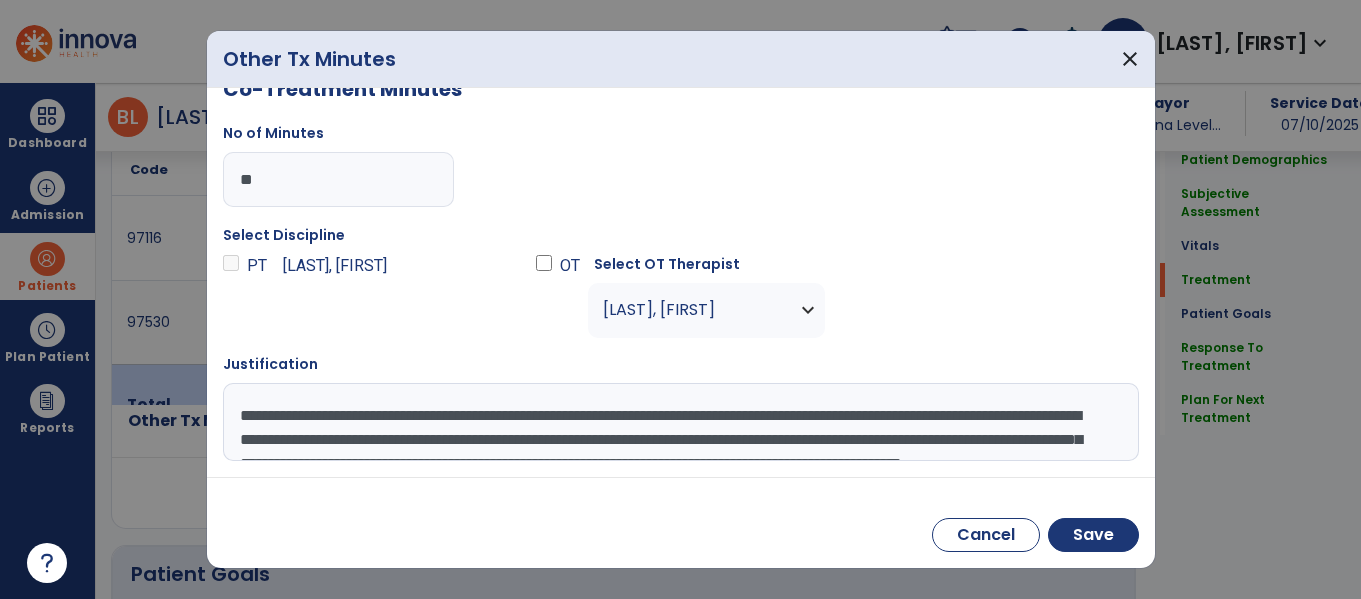 scroll, scrollTop: 39, scrollLeft: 0, axis: vertical 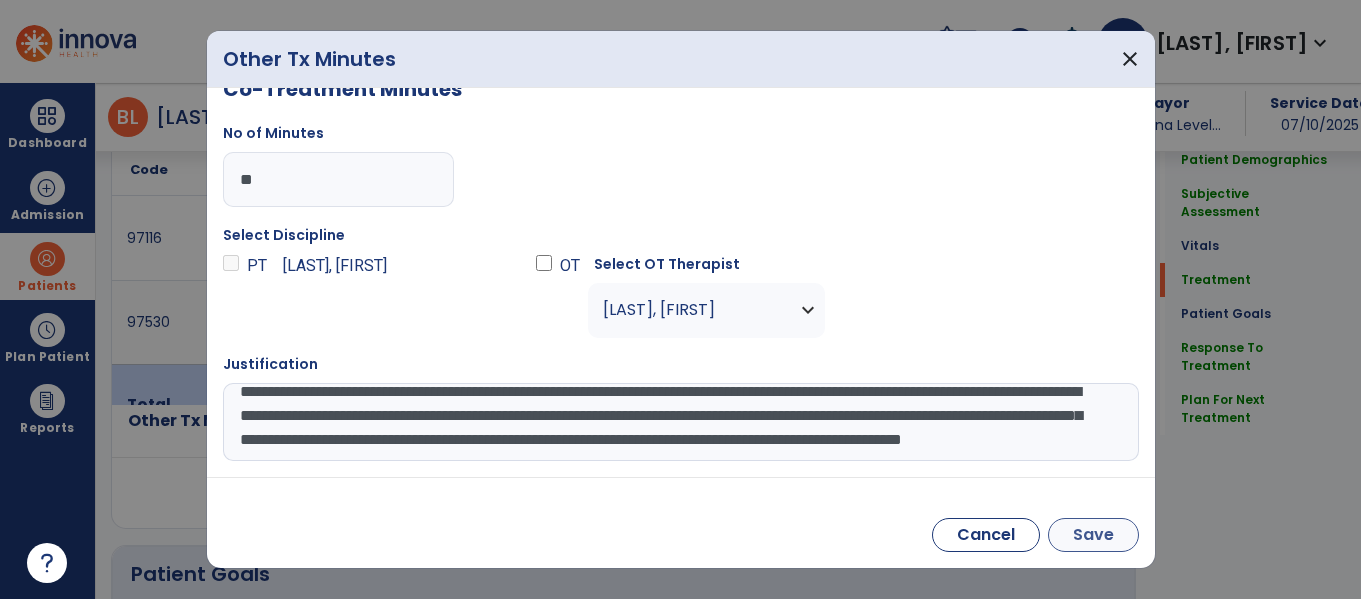 type on "**********" 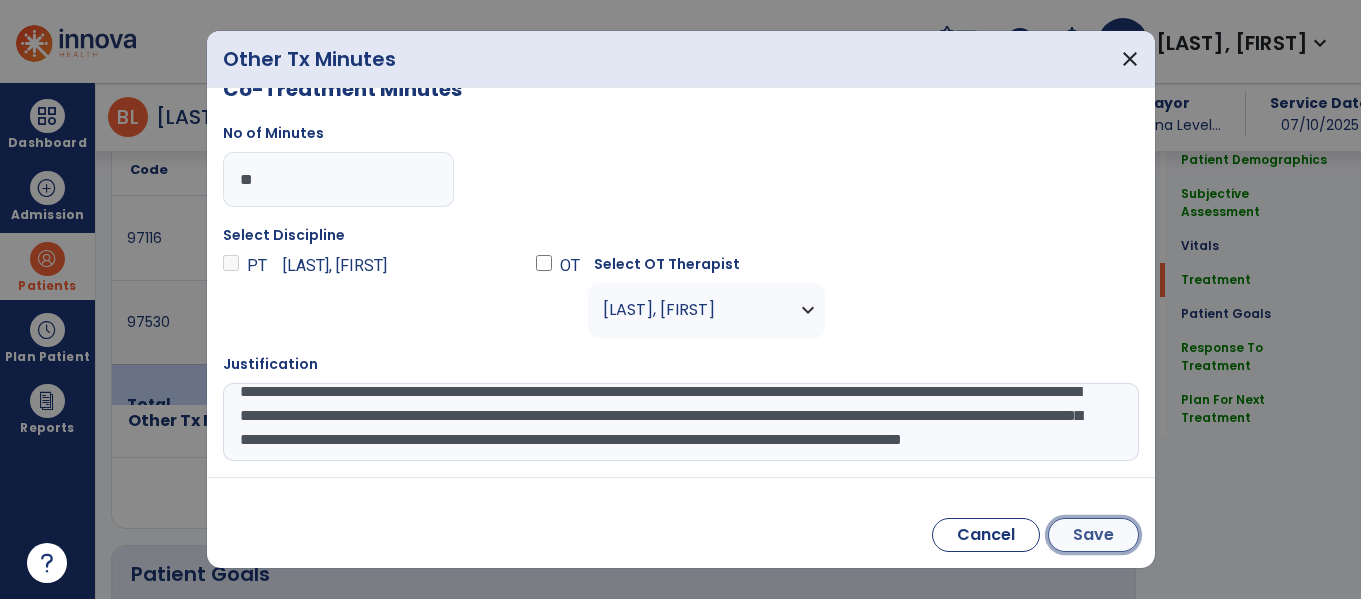 click on "Save" at bounding box center (1093, 535) 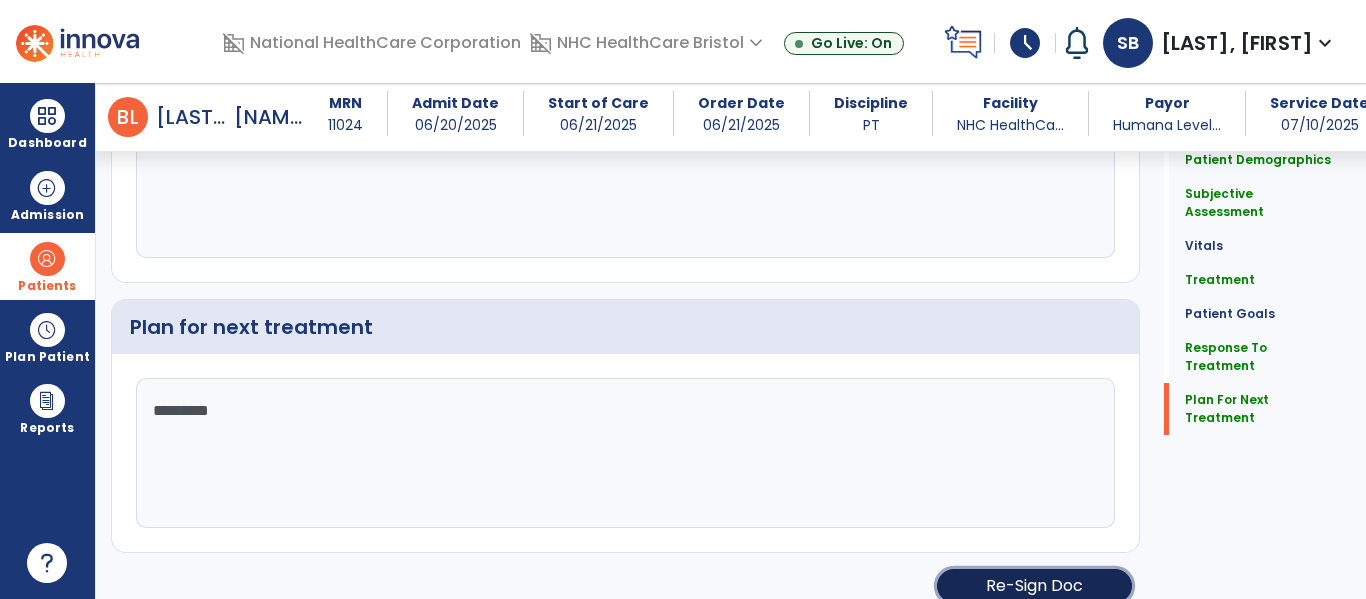 click on "Re-Sign Doc" 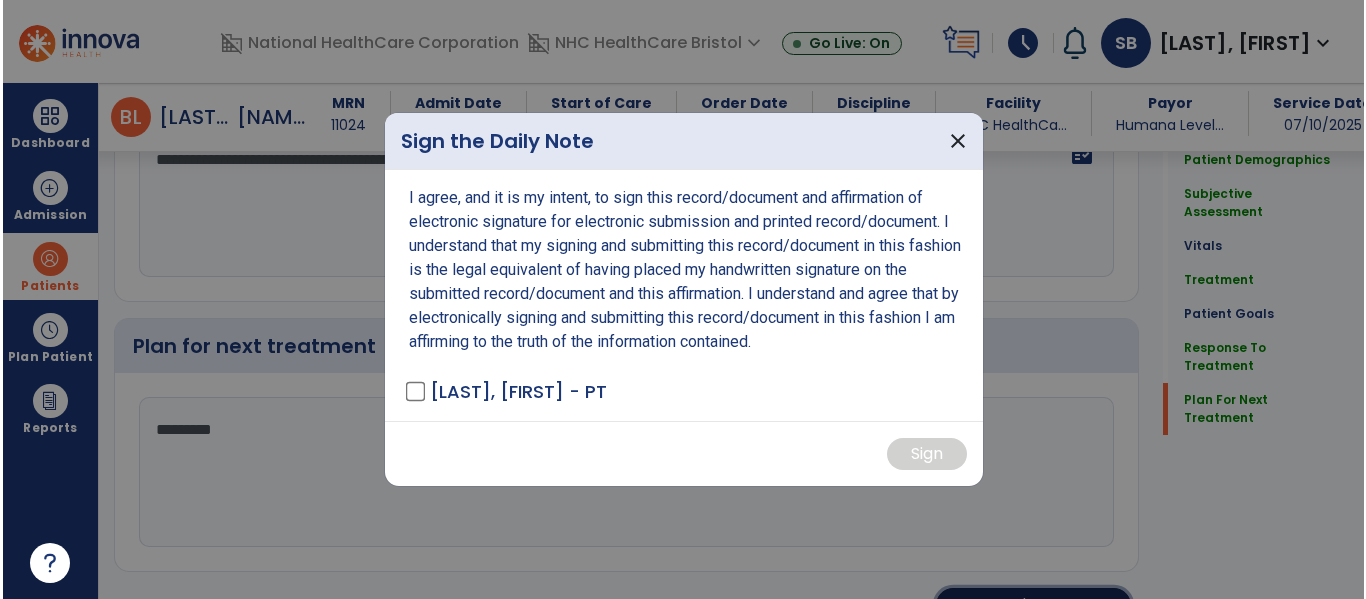 scroll, scrollTop: 3650, scrollLeft: 0, axis: vertical 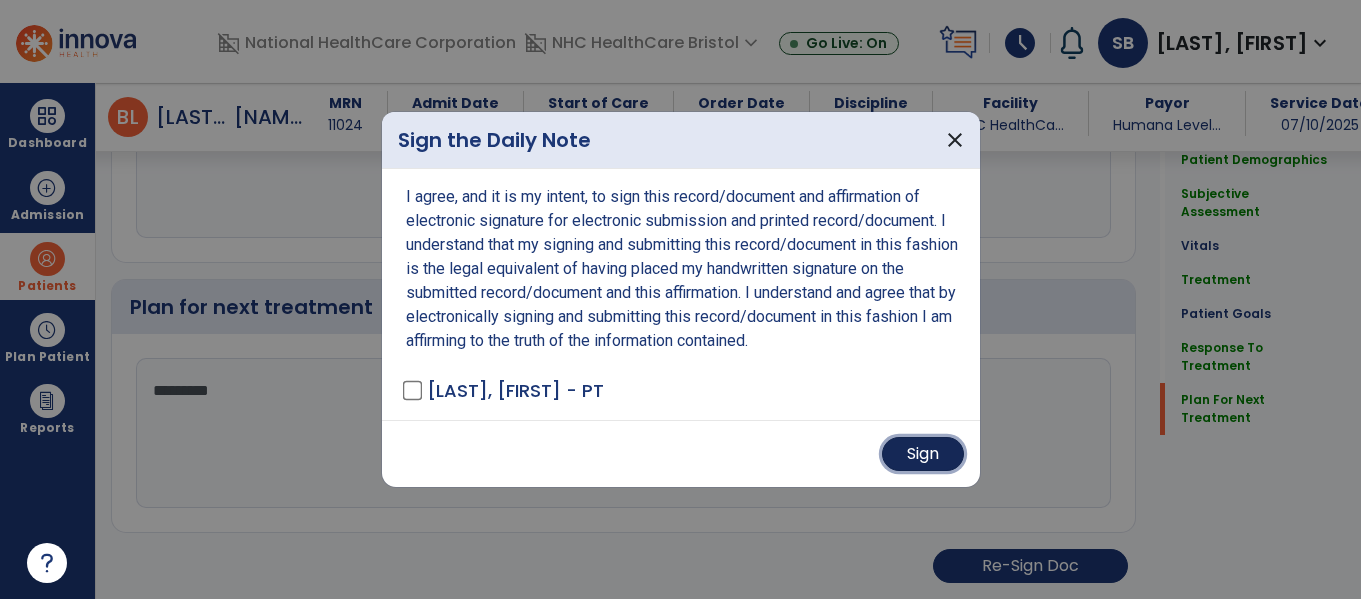 click on "Sign" at bounding box center [923, 454] 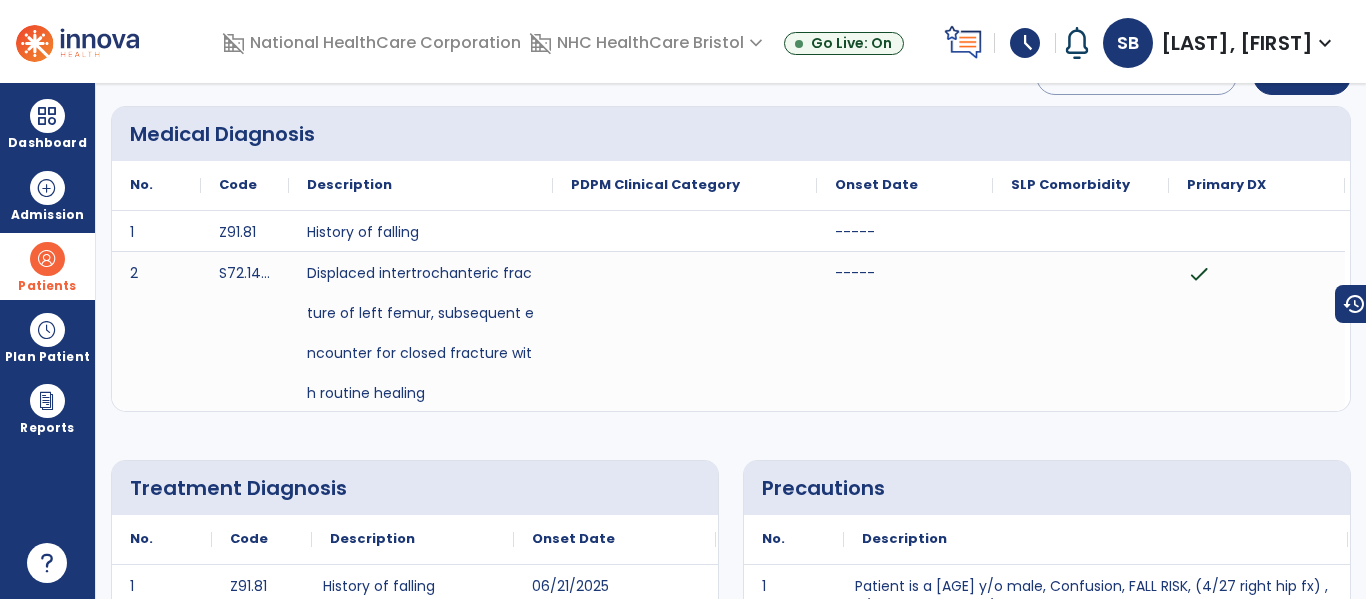 scroll, scrollTop: 0, scrollLeft: 0, axis: both 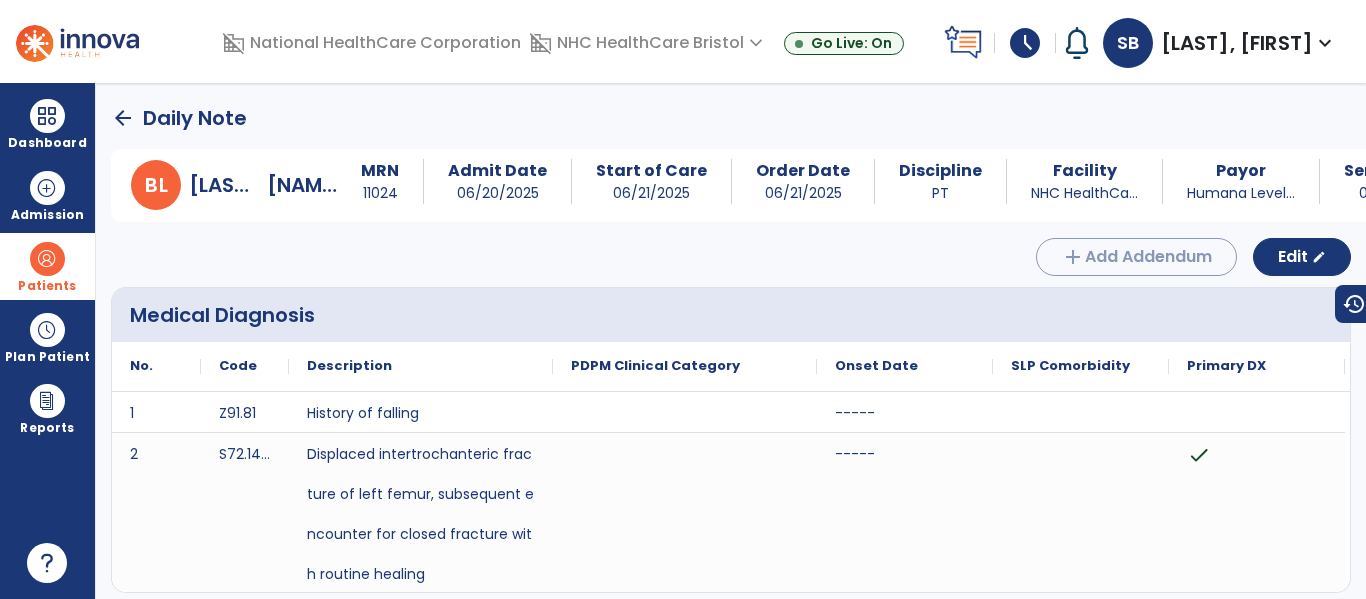 click on "arrow_back" 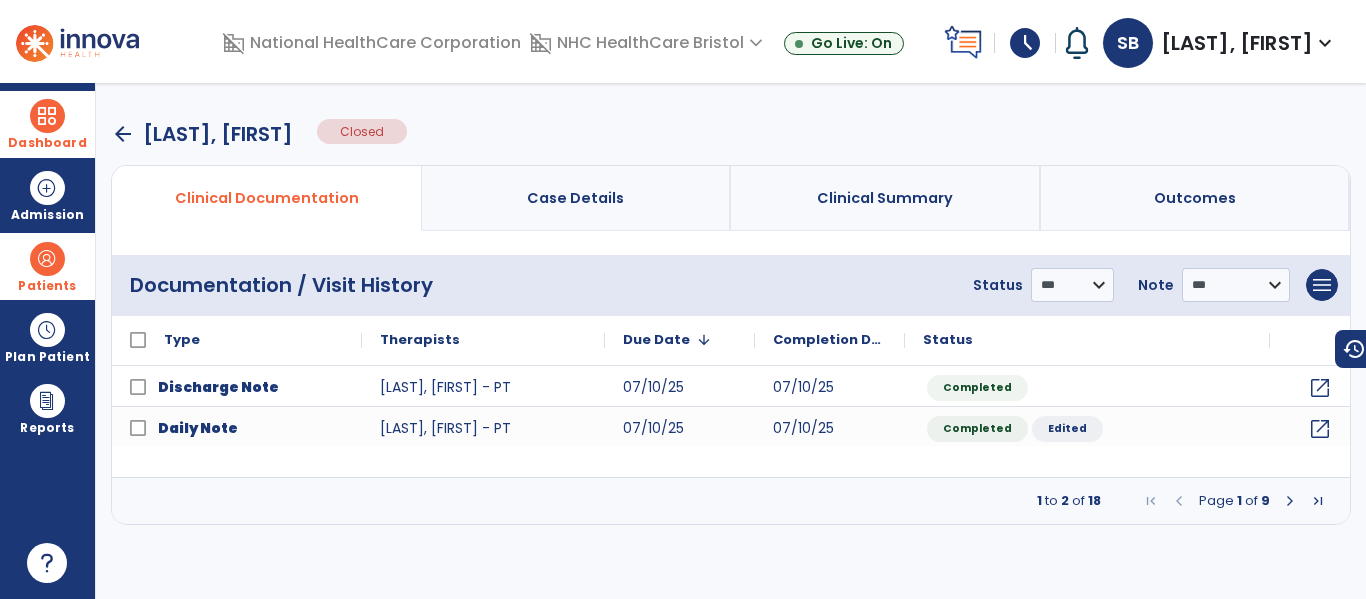 drag, startPoint x: 38, startPoint y: 149, endPoint x: 104, endPoint y: 144, distance: 66.189125 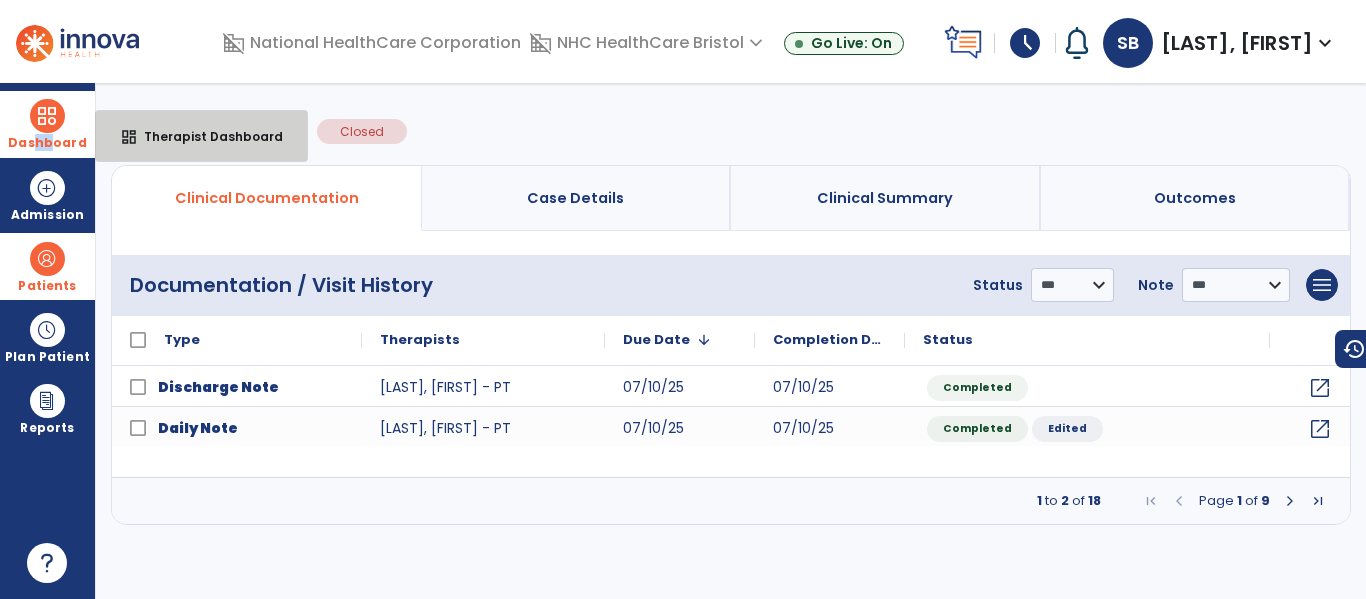drag, startPoint x: 161, startPoint y: 126, endPoint x: 65, endPoint y: 145, distance: 97.862144 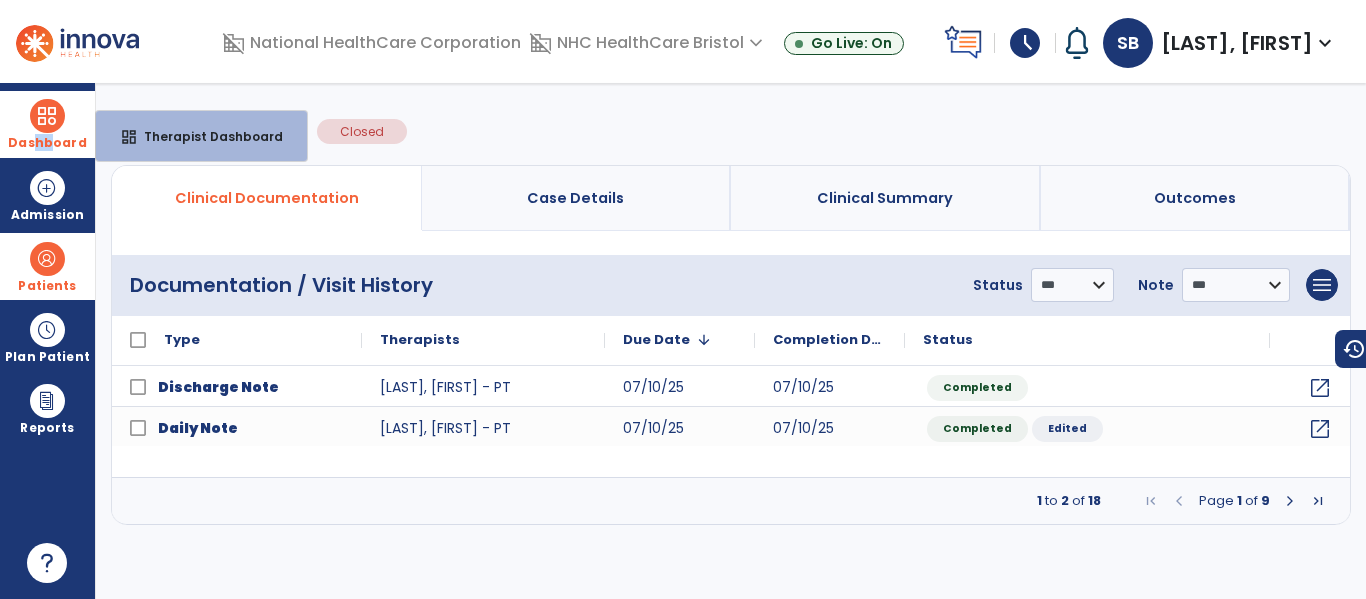 select on "****" 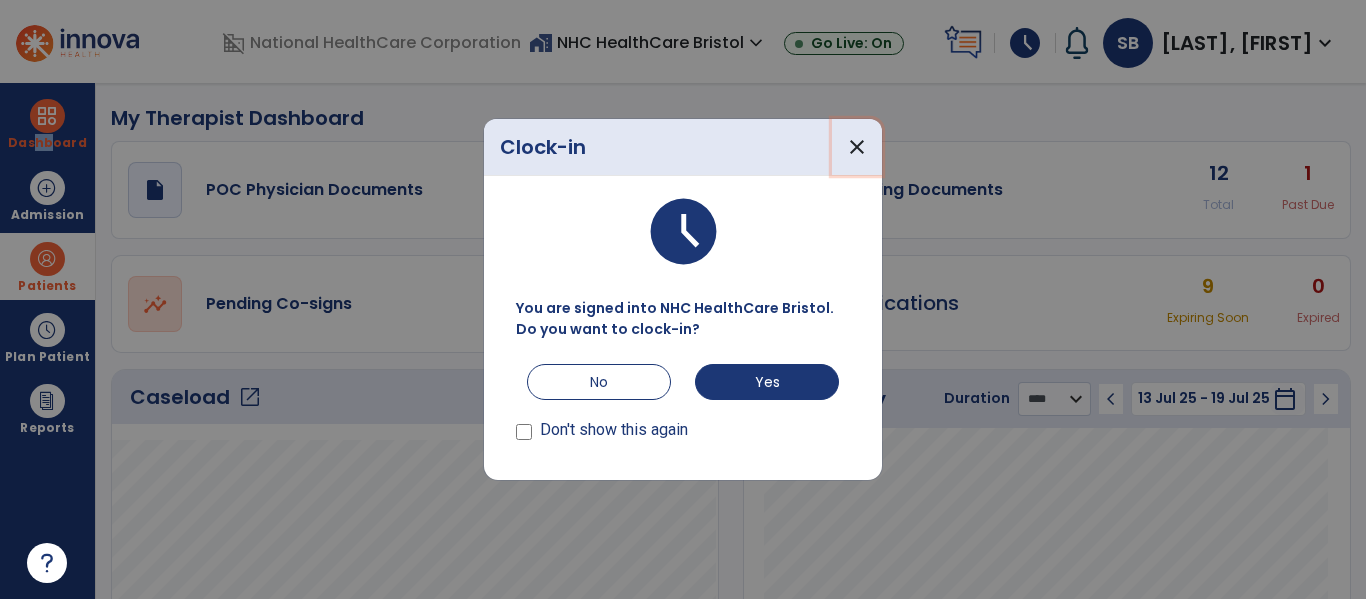 click on "close" at bounding box center (857, 147) 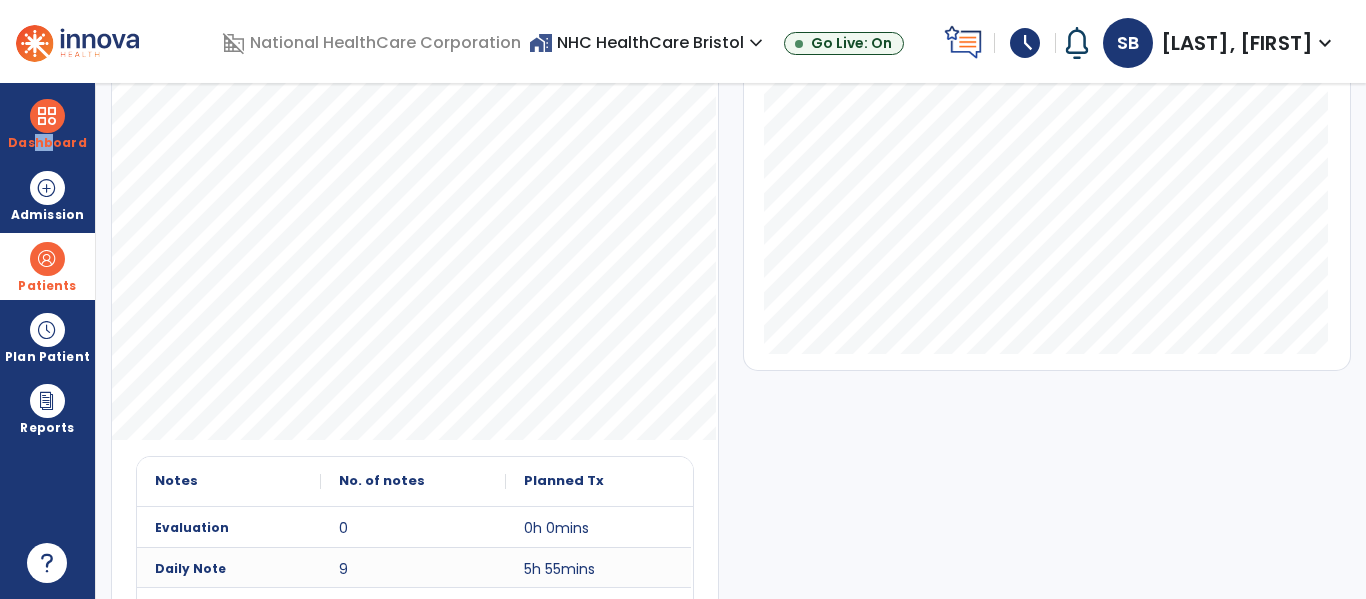 scroll, scrollTop: 0, scrollLeft: 0, axis: both 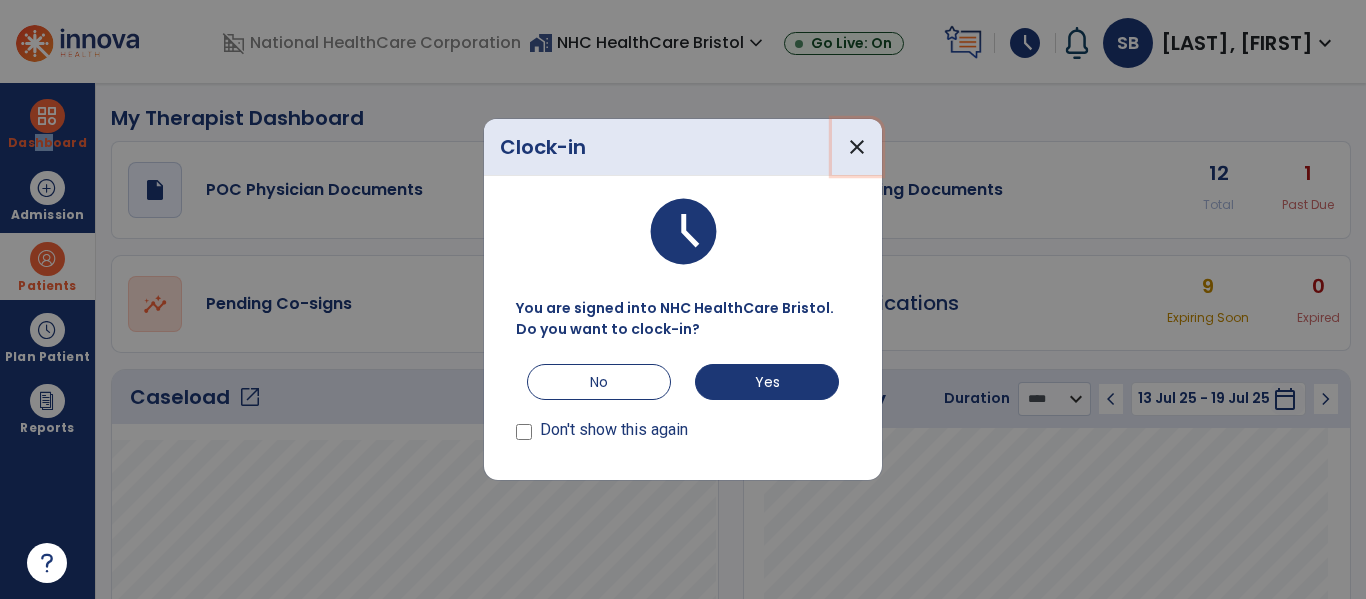 drag, startPoint x: 877, startPoint y: 130, endPoint x: 864, endPoint y: 134, distance: 13.601471 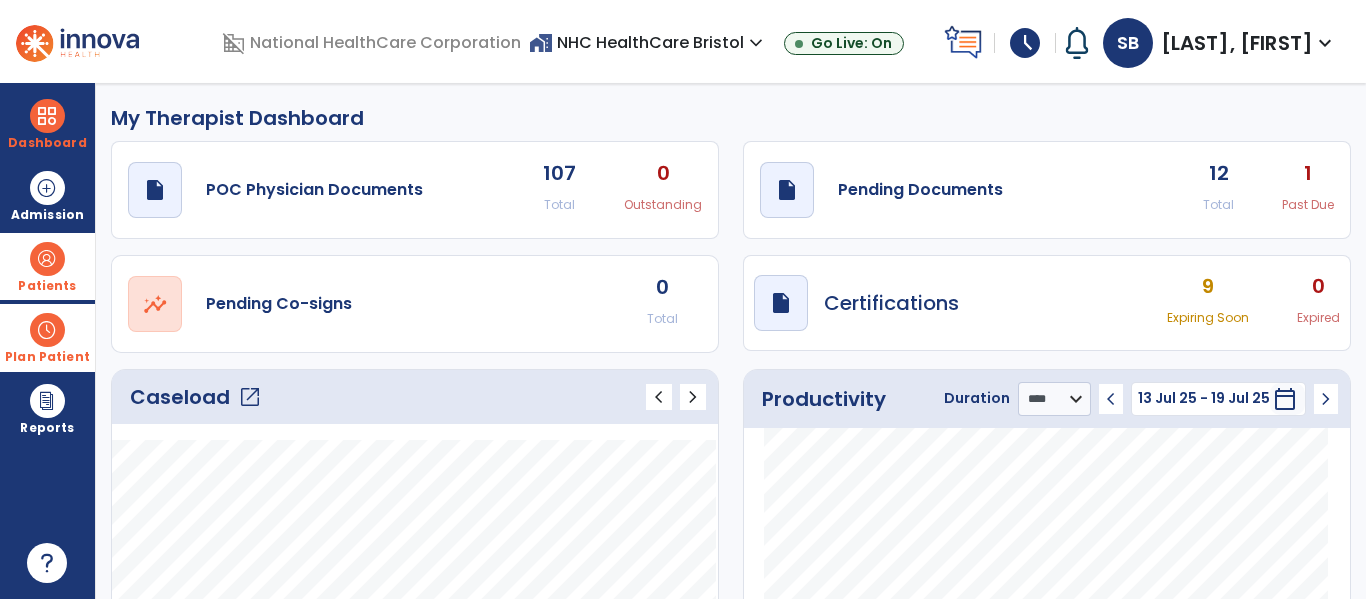 drag, startPoint x: 42, startPoint y: 331, endPoint x: 215, endPoint y: 385, distance: 181.2319 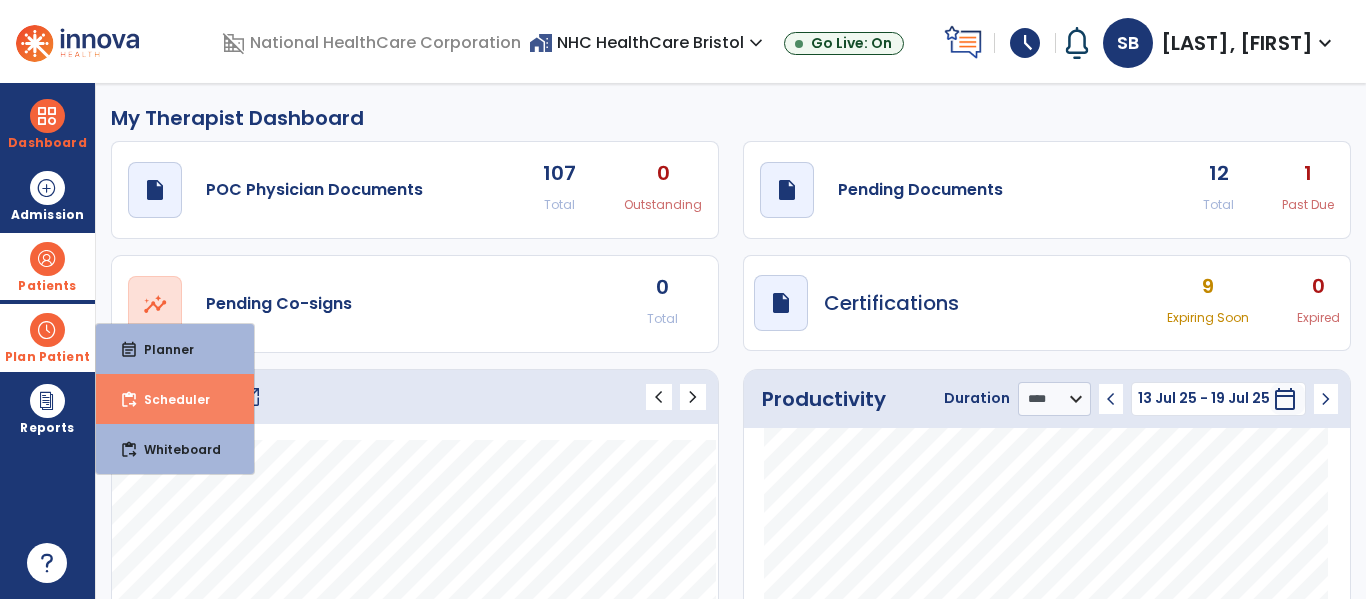 click on "content_paste_go  Scheduler" at bounding box center [175, 399] 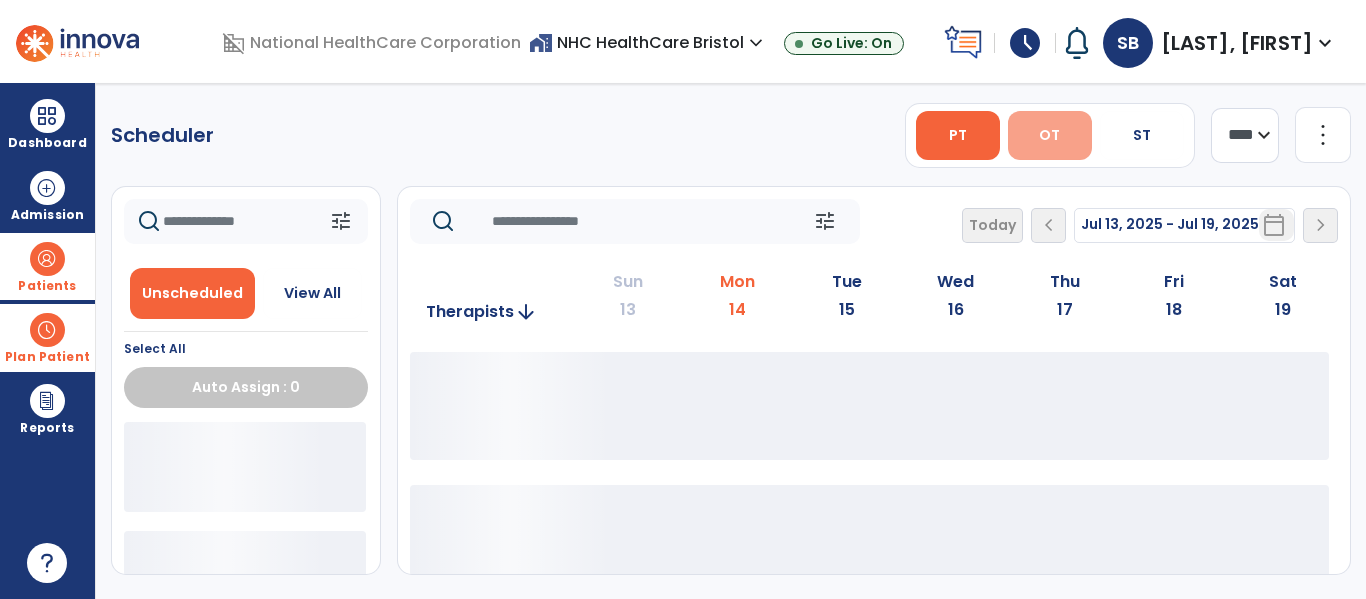 click on "OT" at bounding box center (1050, 135) 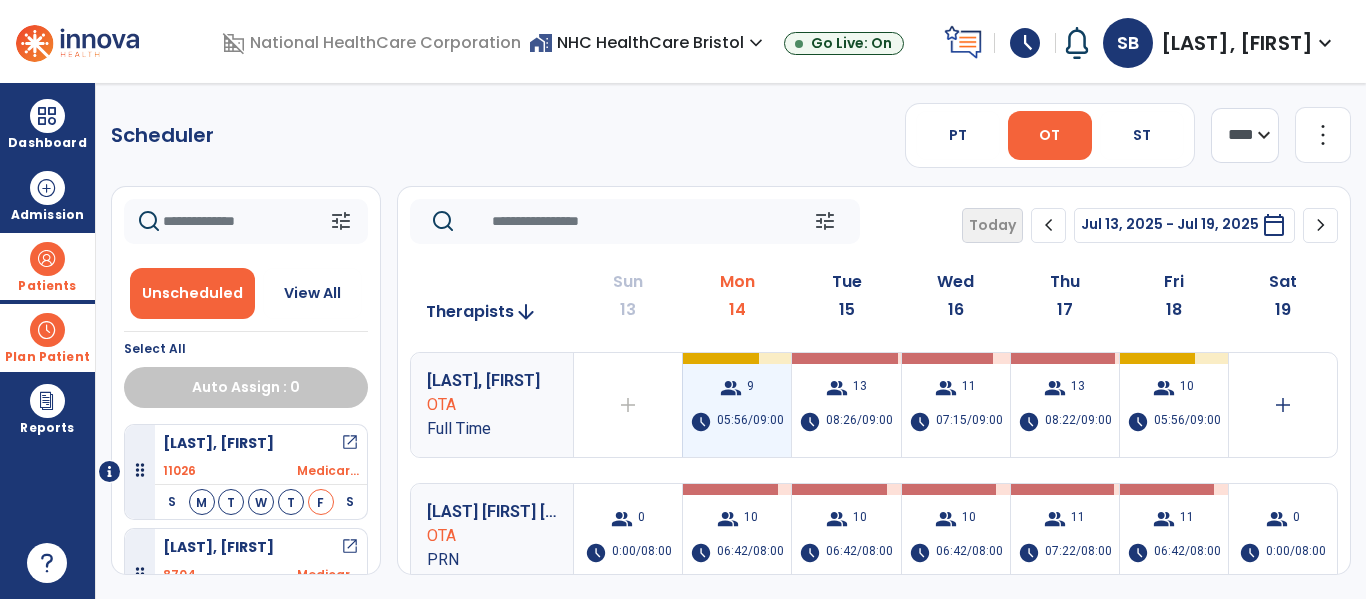 click on "group [NUMBER] schedule [TIME]/[TIME]" at bounding box center (737, 405) 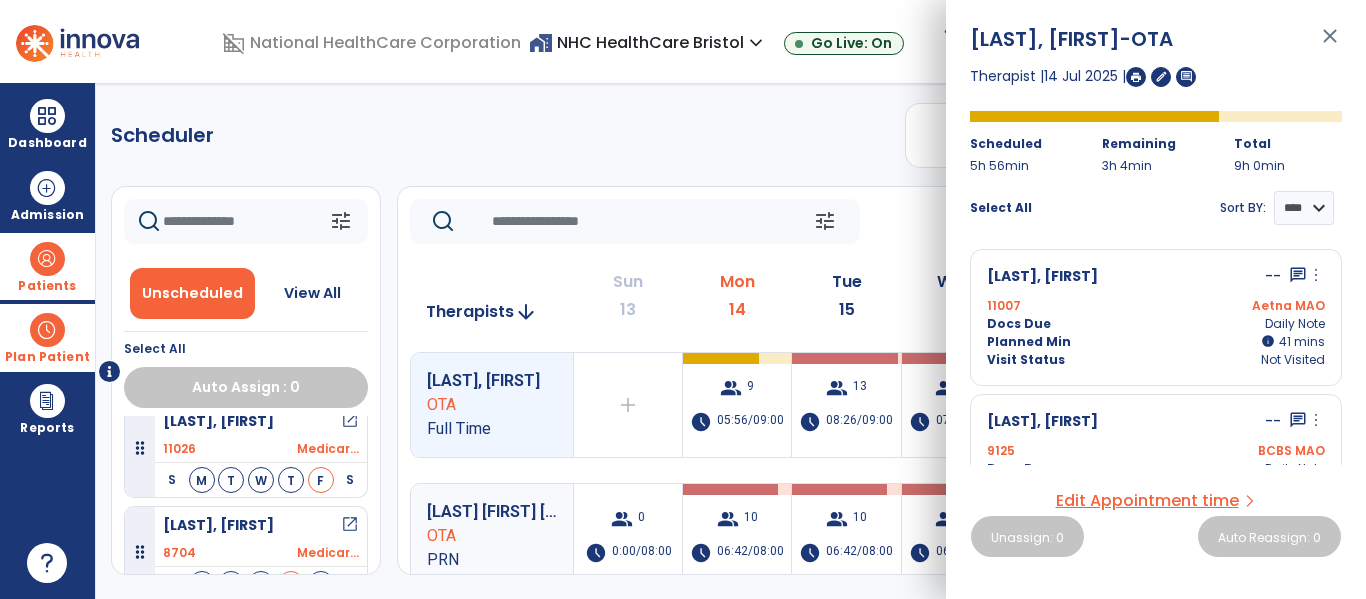 scroll, scrollTop: 0, scrollLeft: 0, axis: both 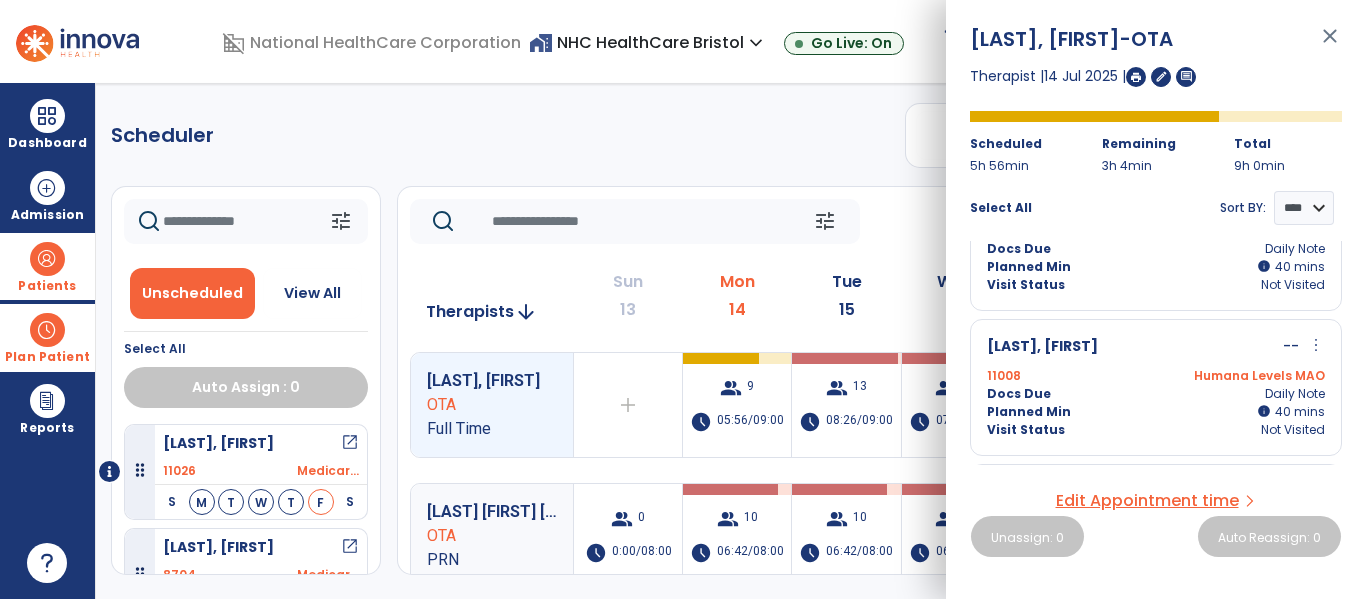 drag, startPoint x: 662, startPoint y: 123, endPoint x: 694, endPoint y: 296, distance: 175.93465 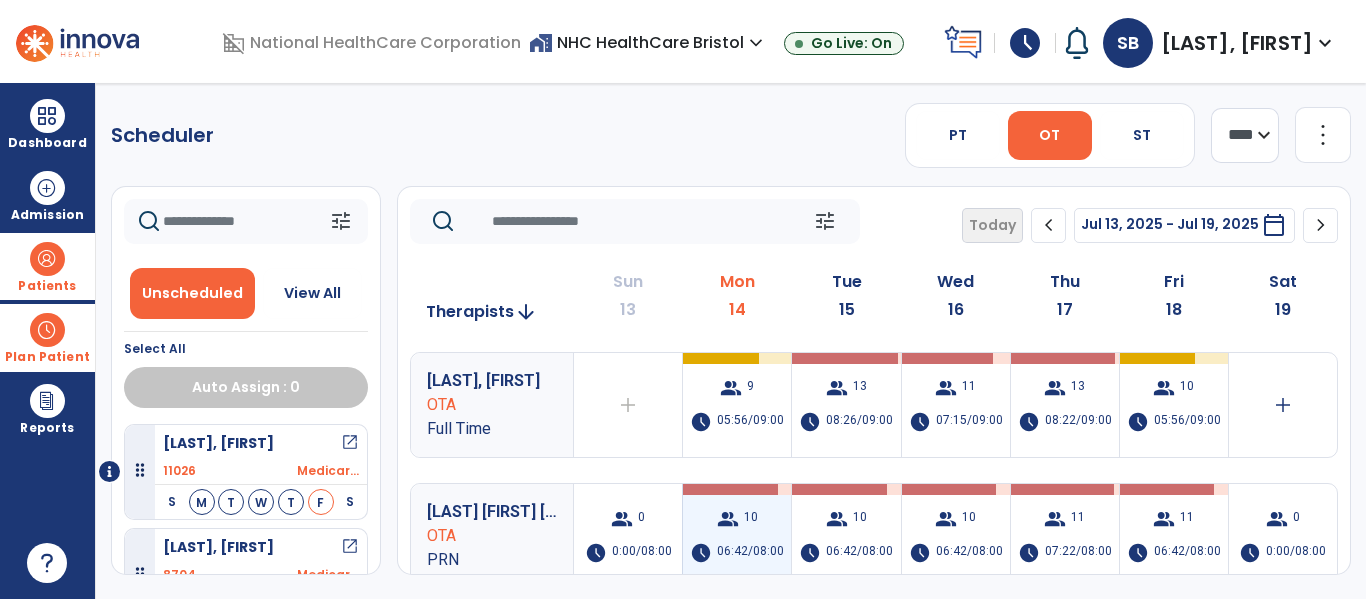 click on "06:42/08:00" at bounding box center (750, 553) 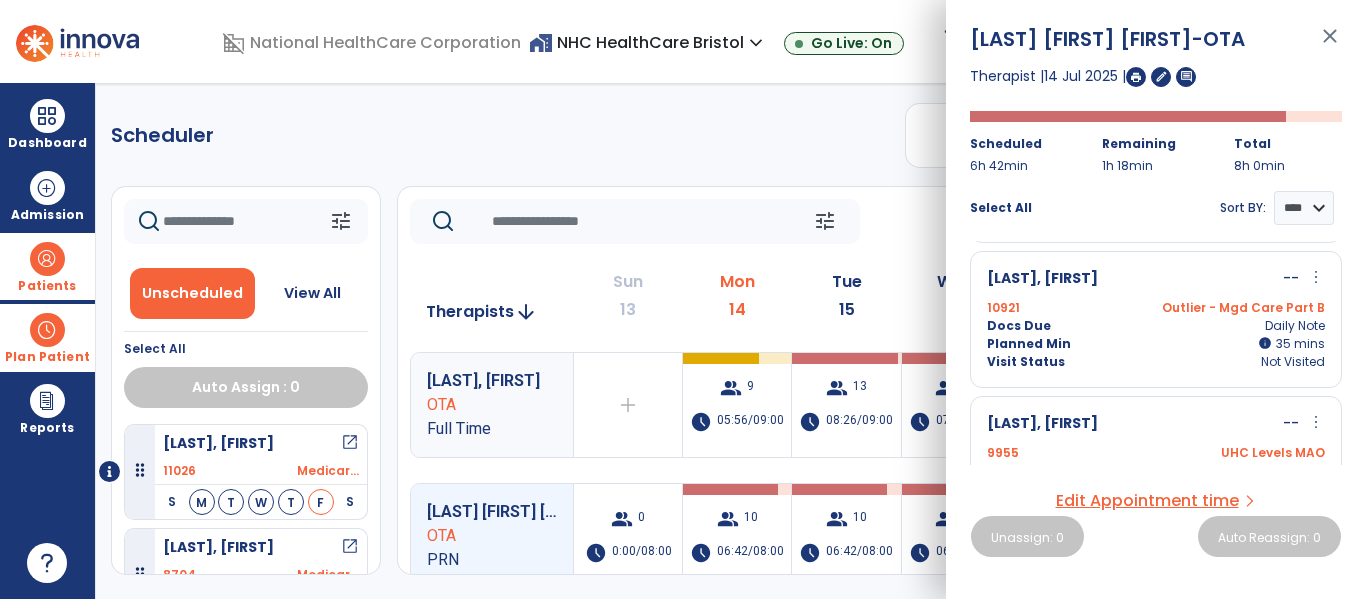 scroll, scrollTop: 981, scrollLeft: 0, axis: vertical 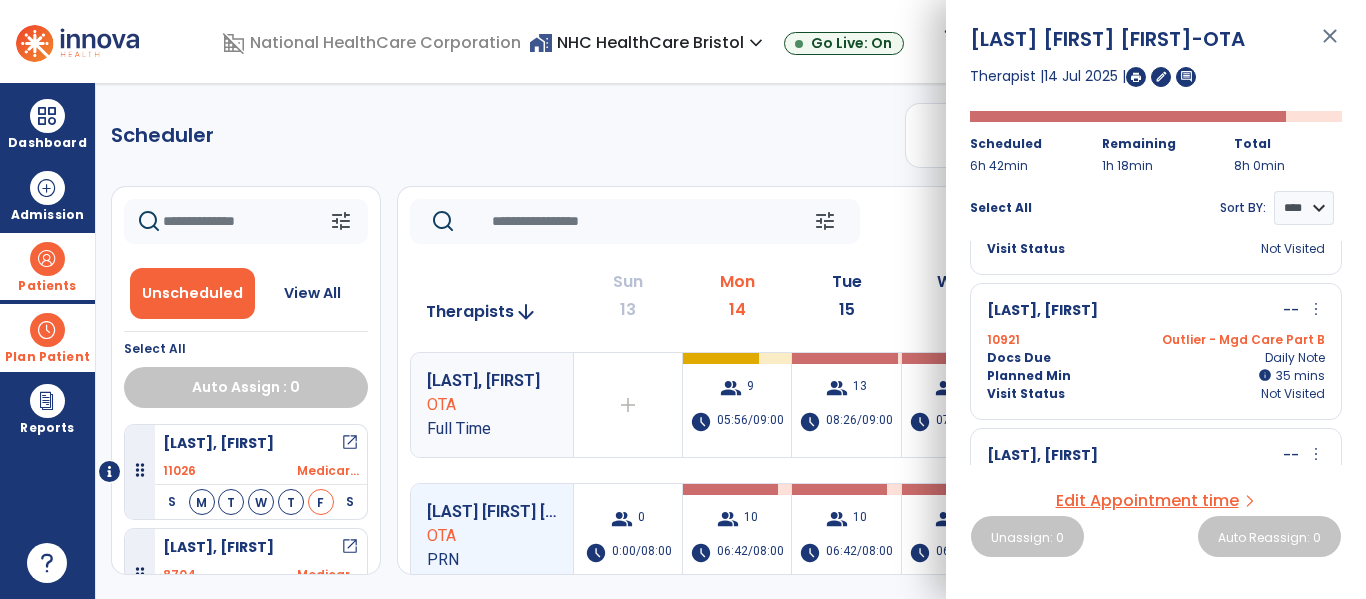 click on "close" at bounding box center (1330, 45) 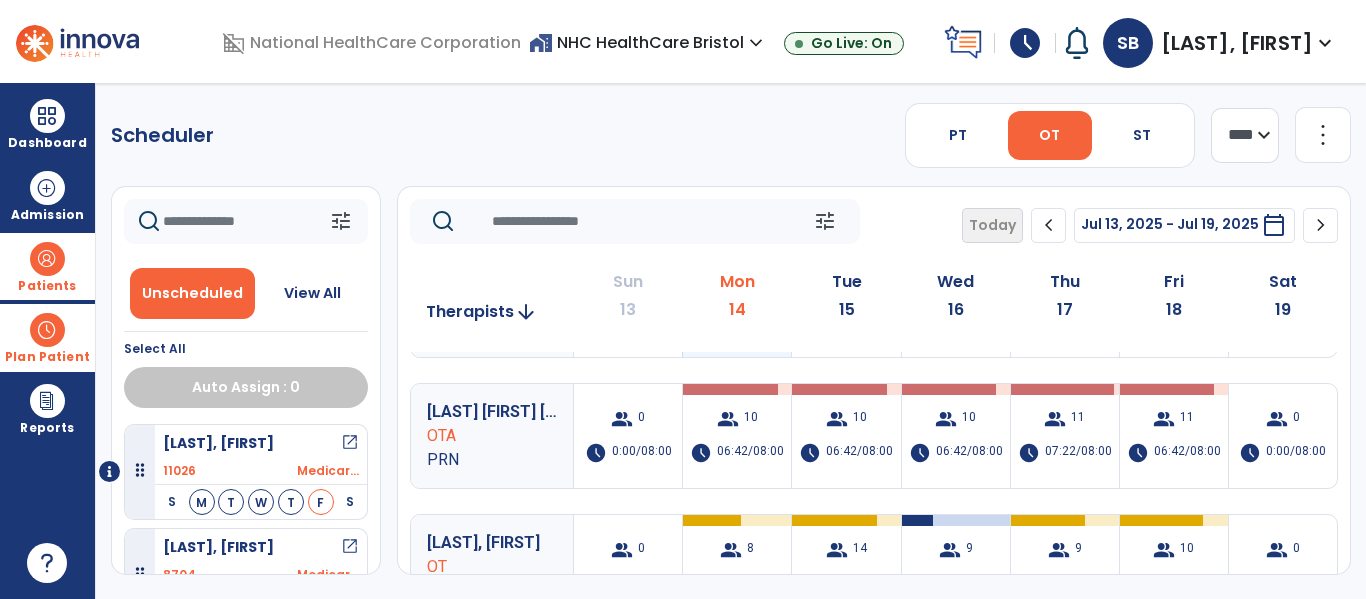 scroll, scrollTop: 200, scrollLeft: 0, axis: vertical 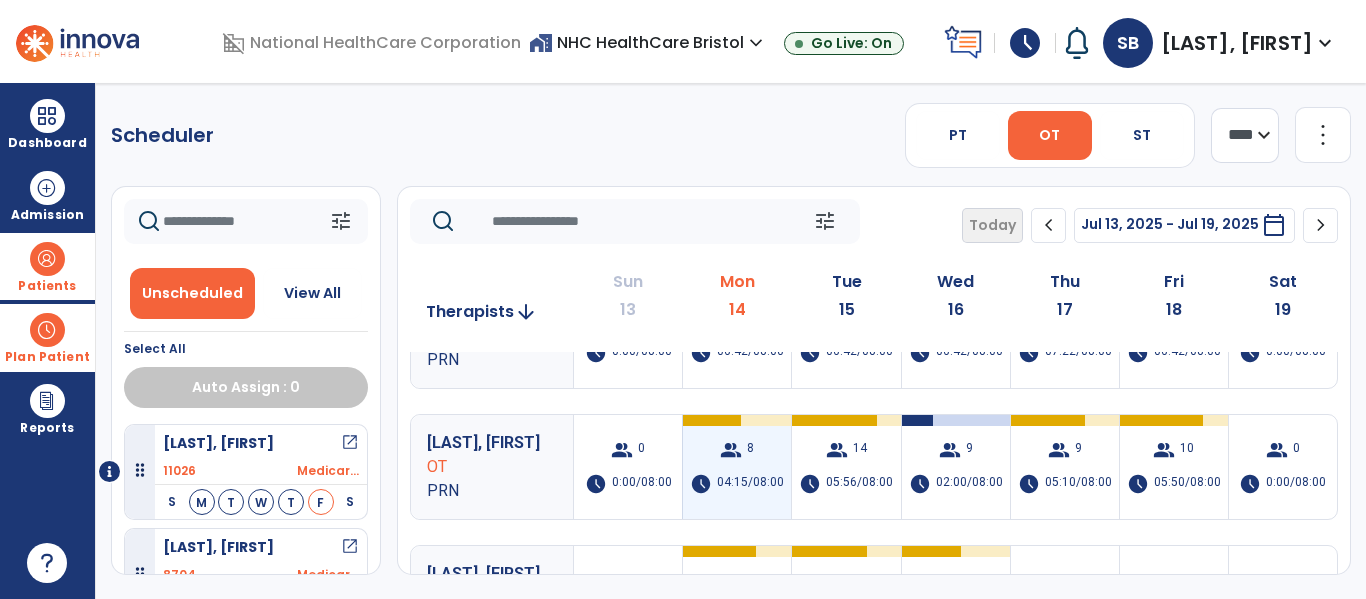 click on "04:15/08:00" at bounding box center [750, 484] 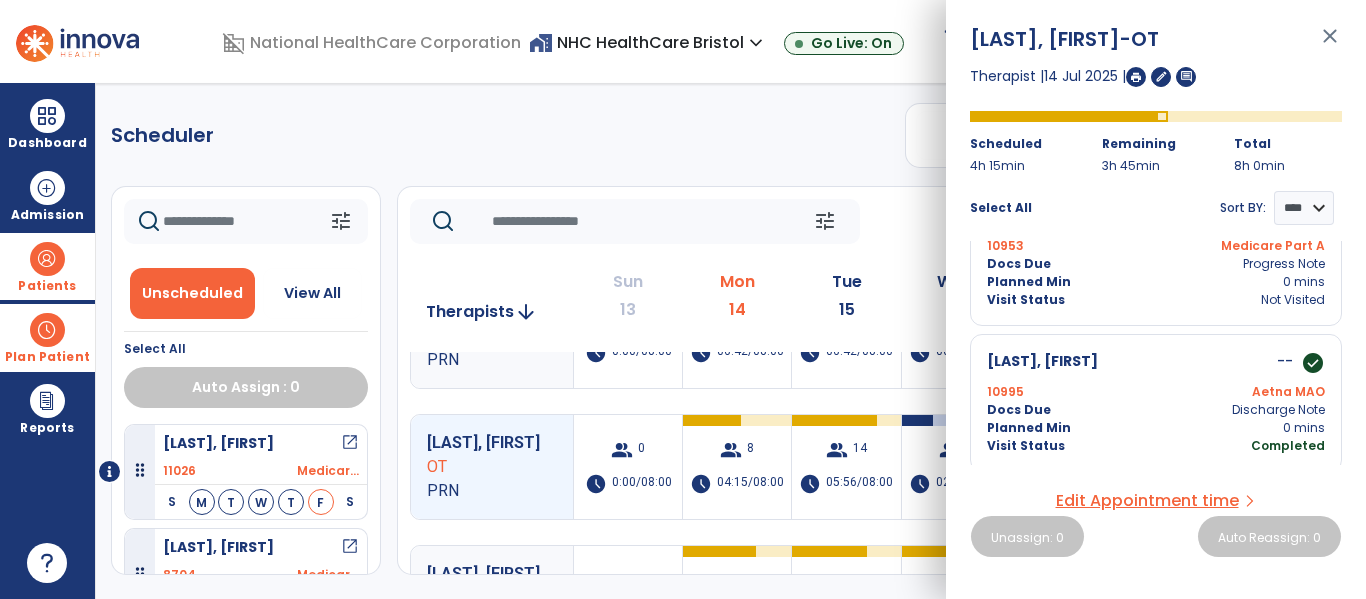 scroll, scrollTop: 1031, scrollLeft: 0, axis: vertical 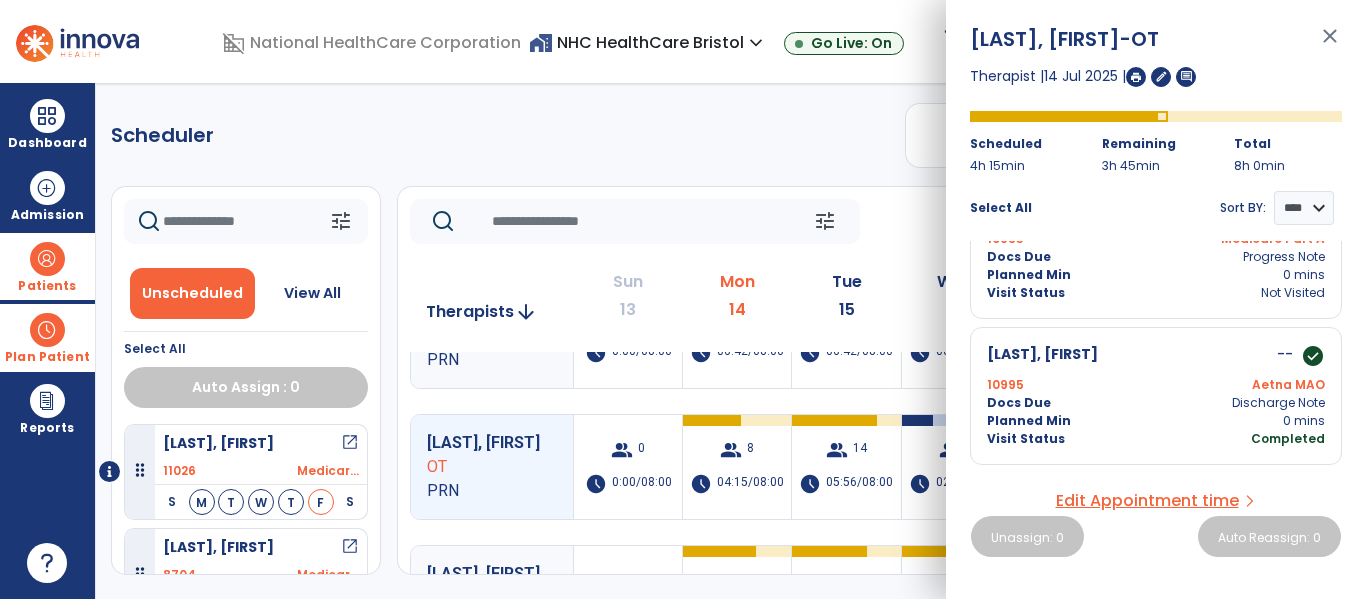 click on "Scheduler   PT   OT   ST  **** *** more_vert  Manage Labor   View All Therapists   Print" 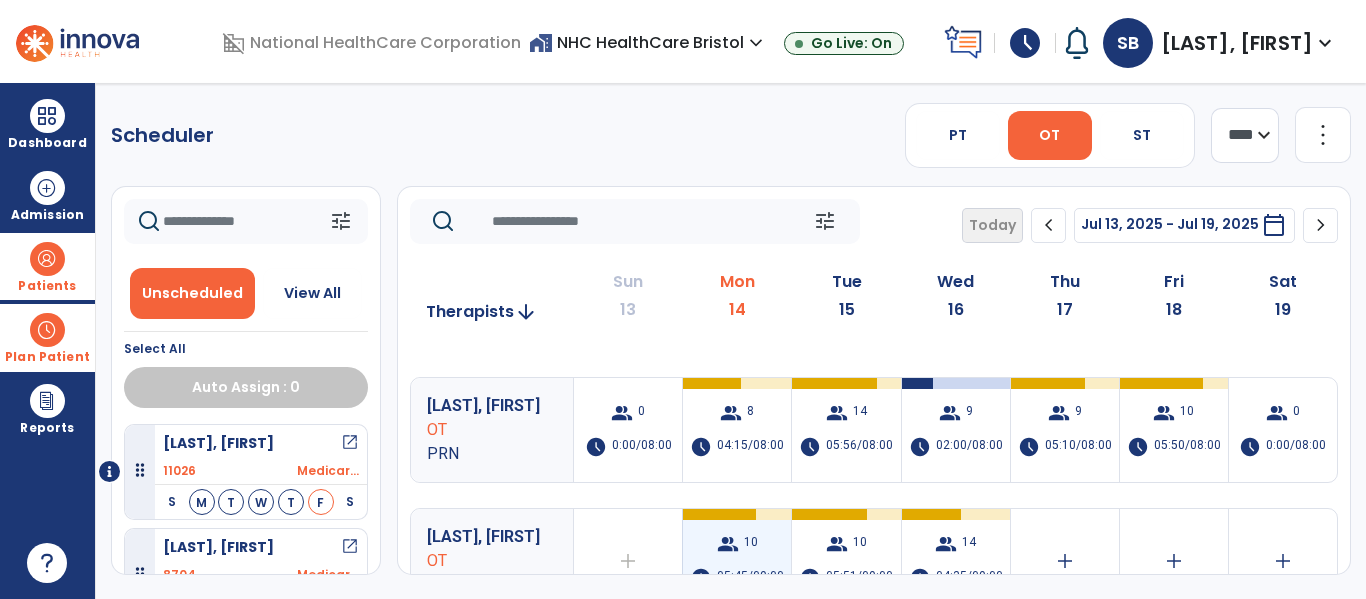 scroll, scrollTop: 300, scrollLeft: 0, axis: vertical 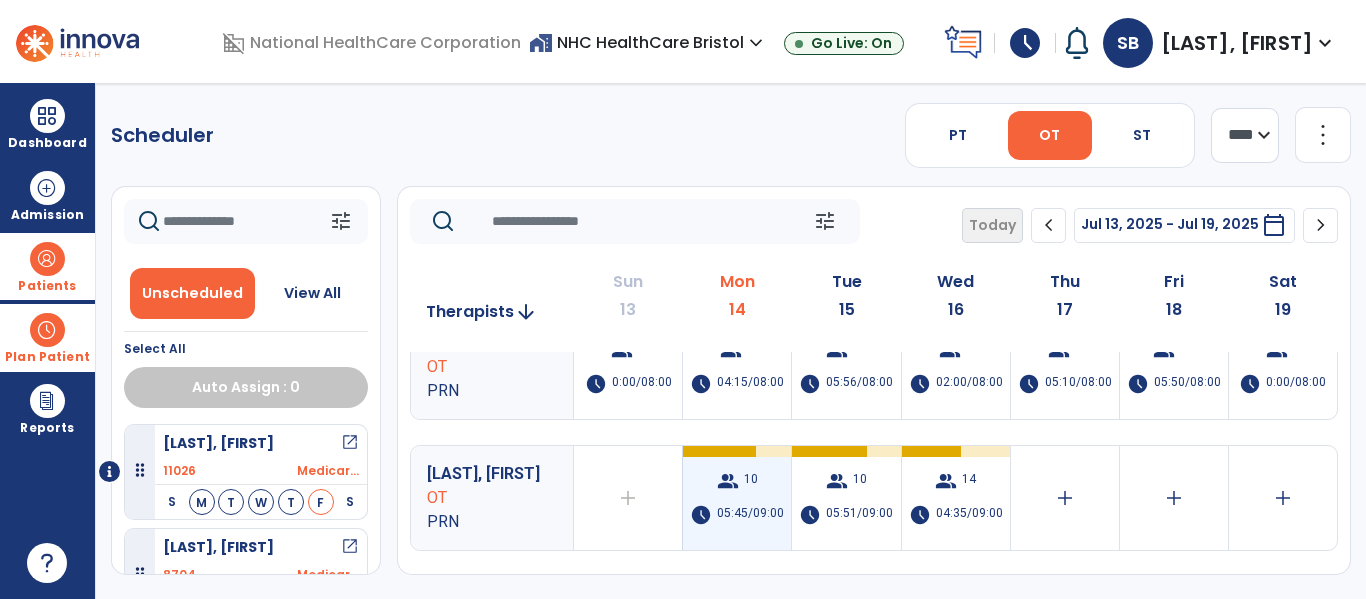 click on "10" at bounding box center (751, 481) 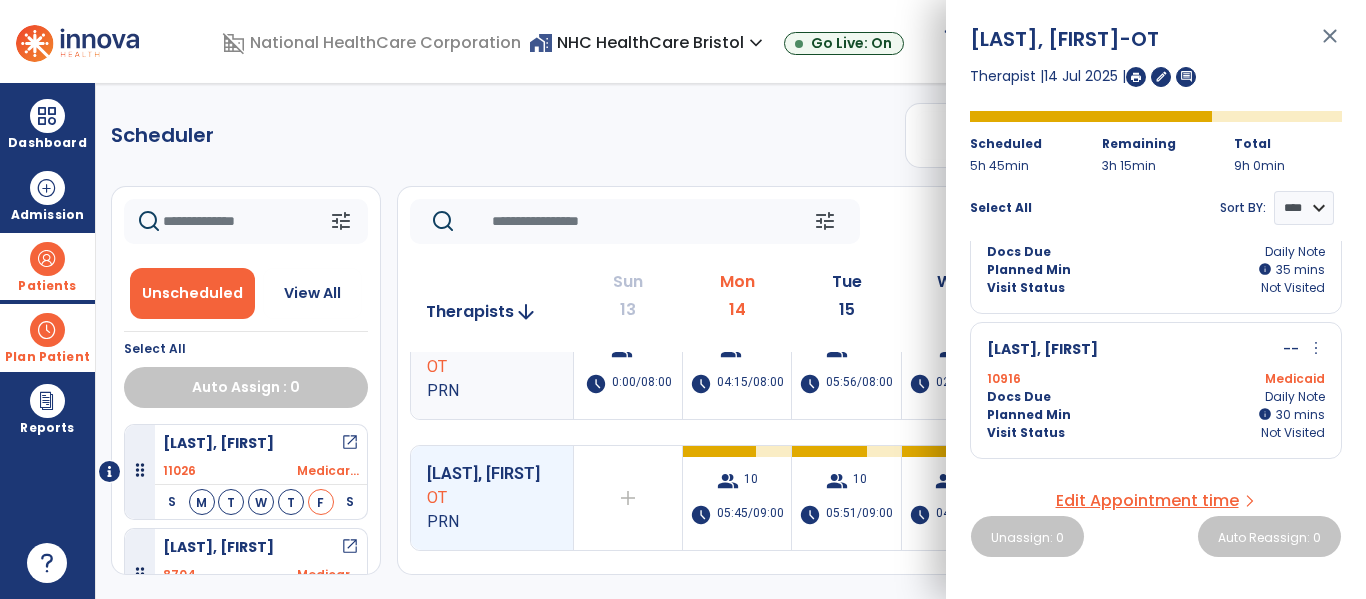 scroll, scrollTop: 1224, scrollLeft: 0, axis: vertical 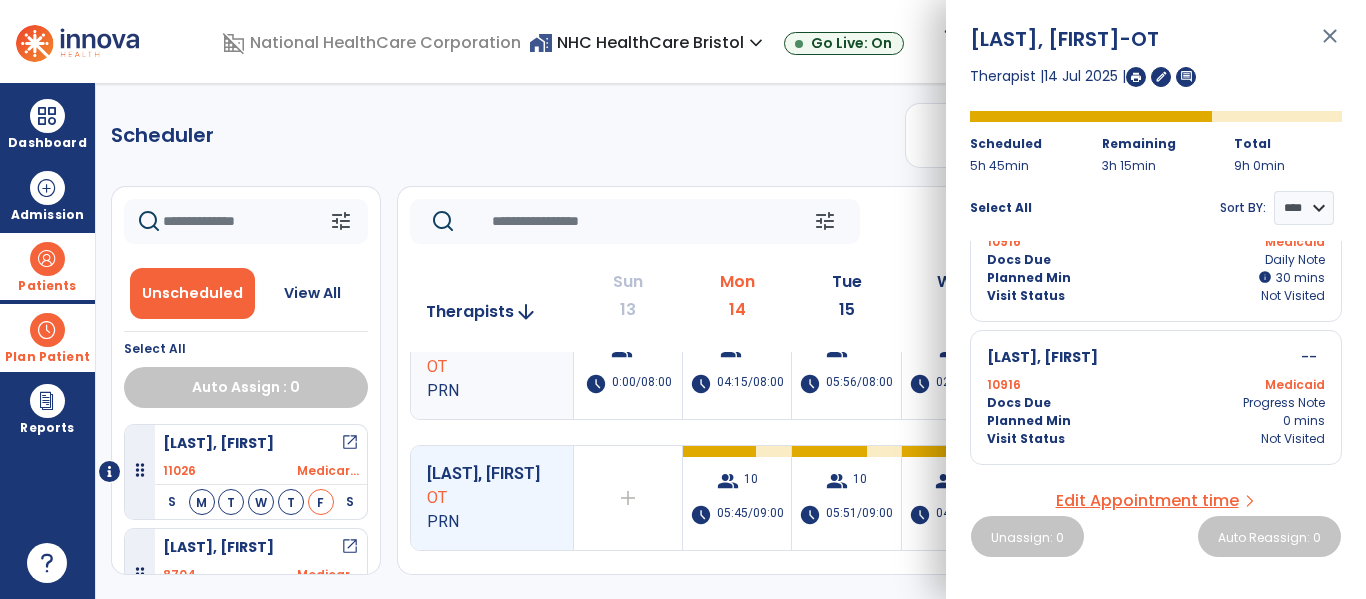 drag, startPoint x: 1323, startPoint y: 38, endPoint x: 1310, endPoint y: 51, distance: 18.384777 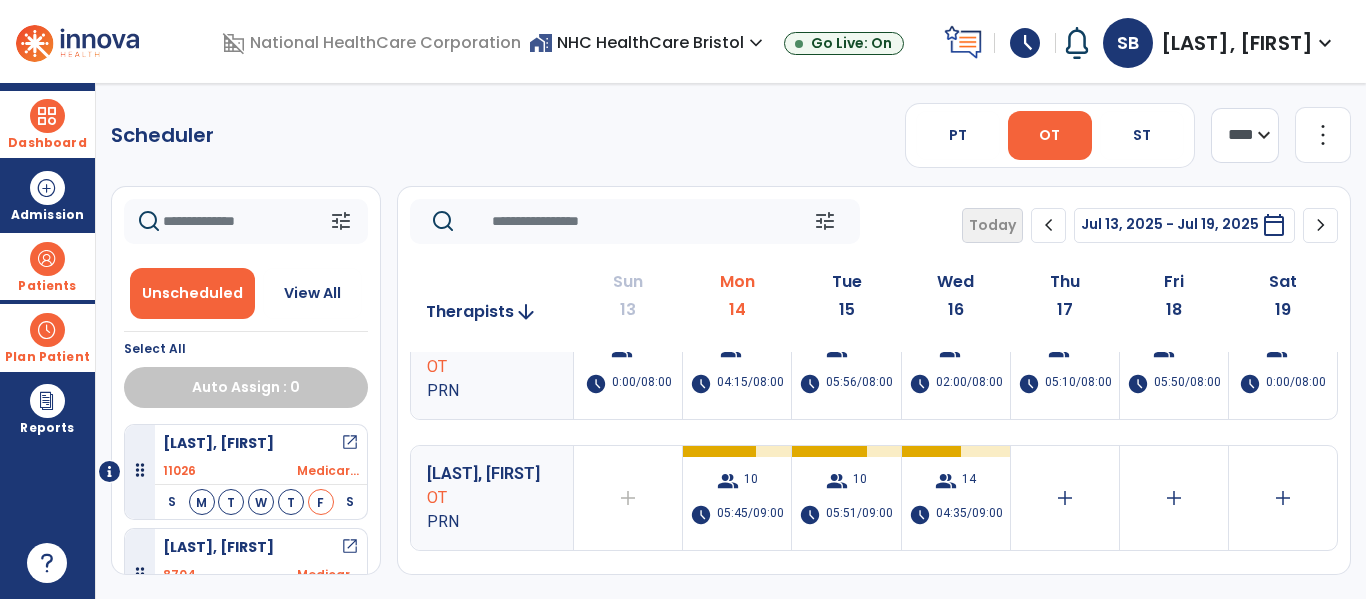 click at bounding box center (47, 116) 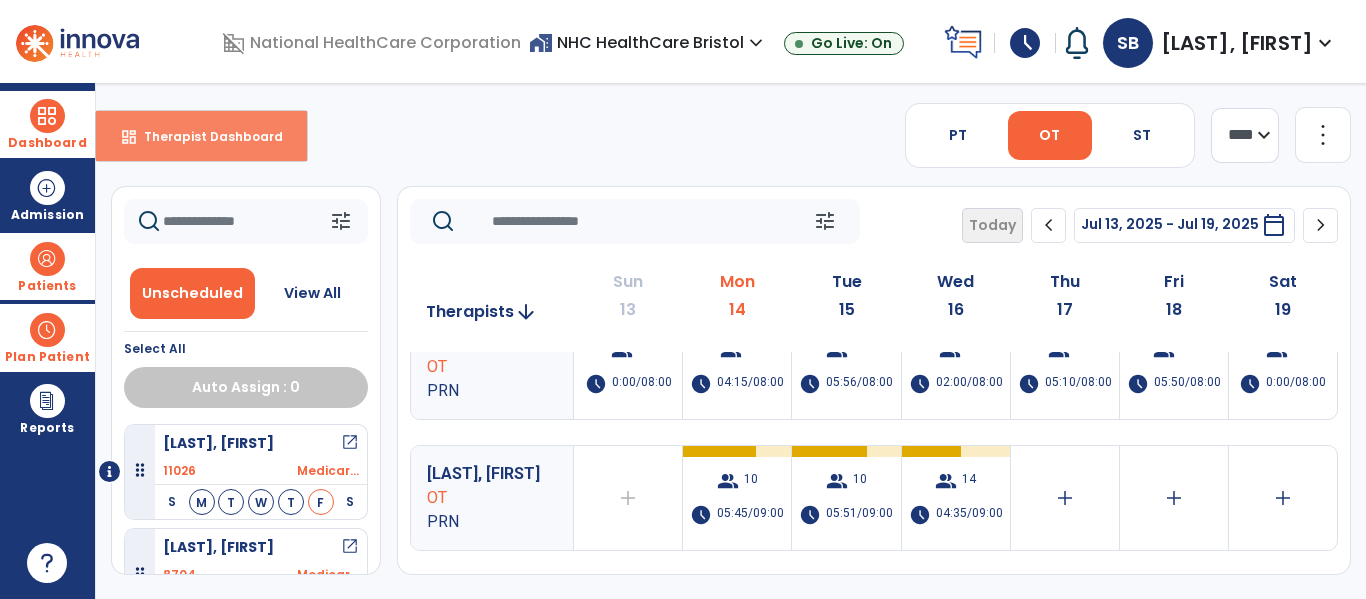 click on "dashboard  Therapist Dashboard" at bounding box center [201, 136] 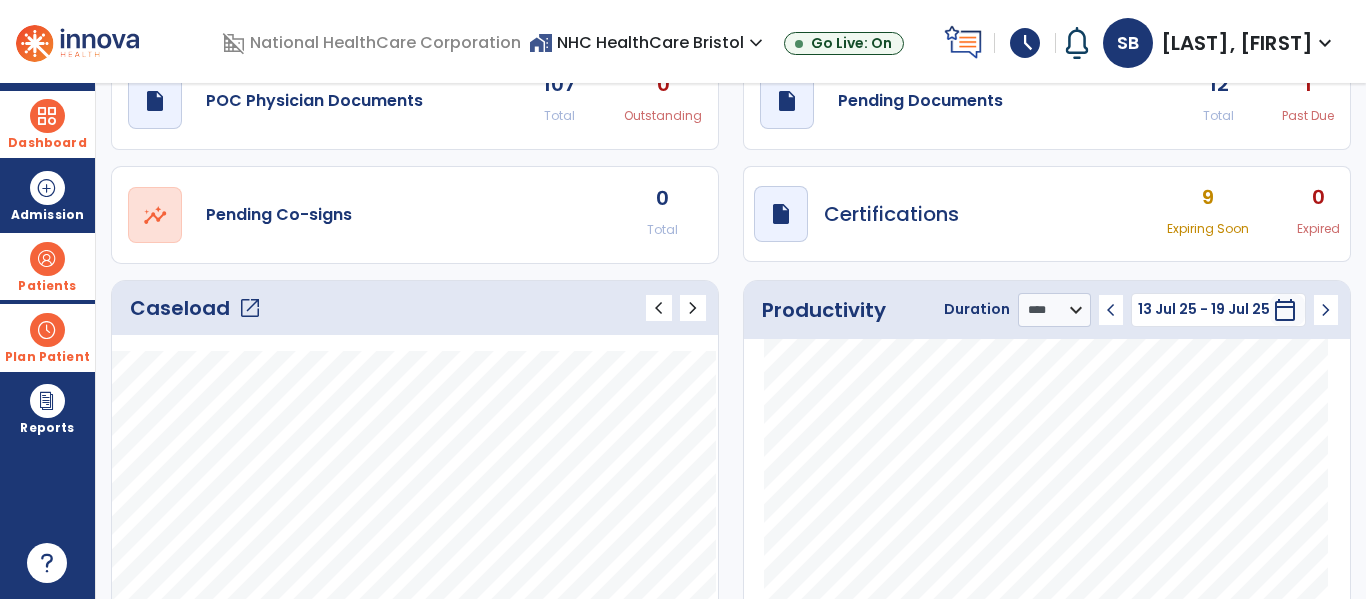 scroll, scrollTop: 0, scrollLeft: 0, axis: both 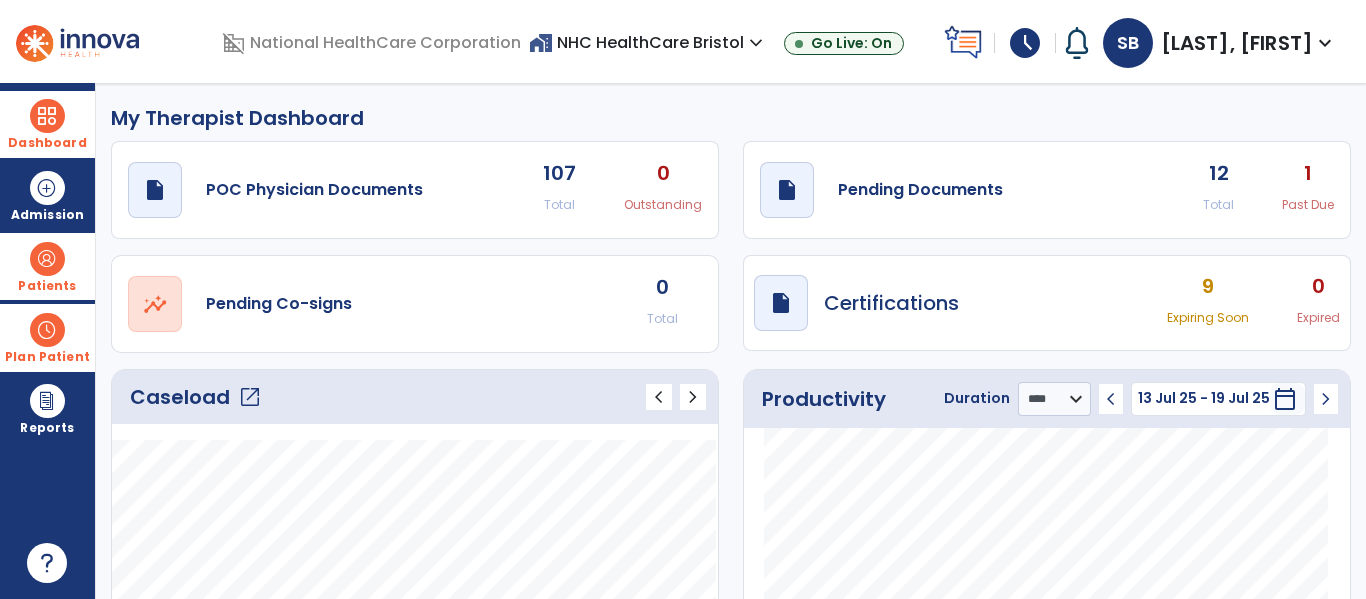 click on "Caseload   open_in_new" 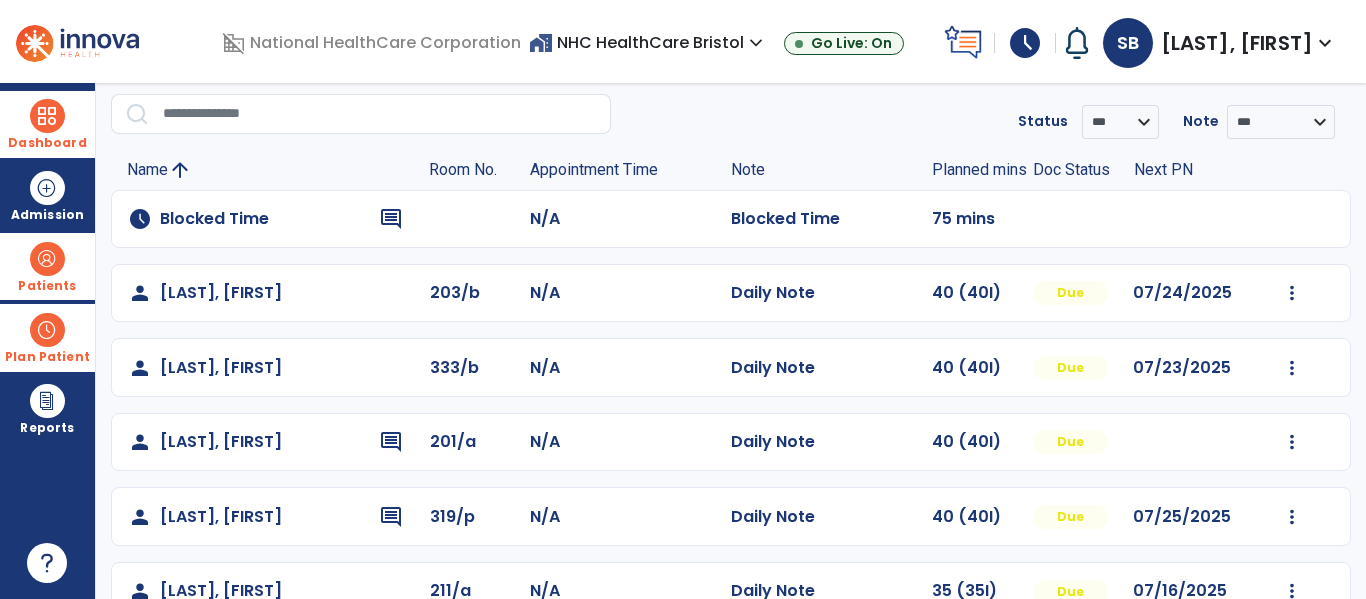 scroll, scrollTop: 100, scrollLeft: 0, axis: vertical 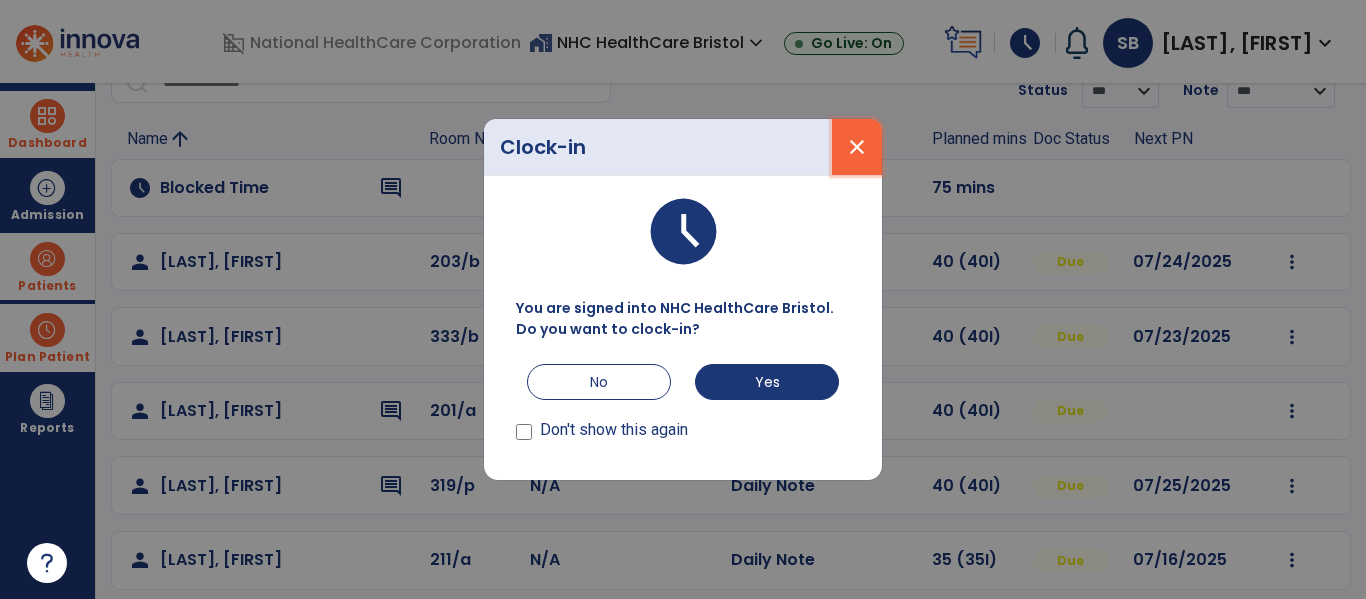 click on "close" at bounding box center [857, 147] 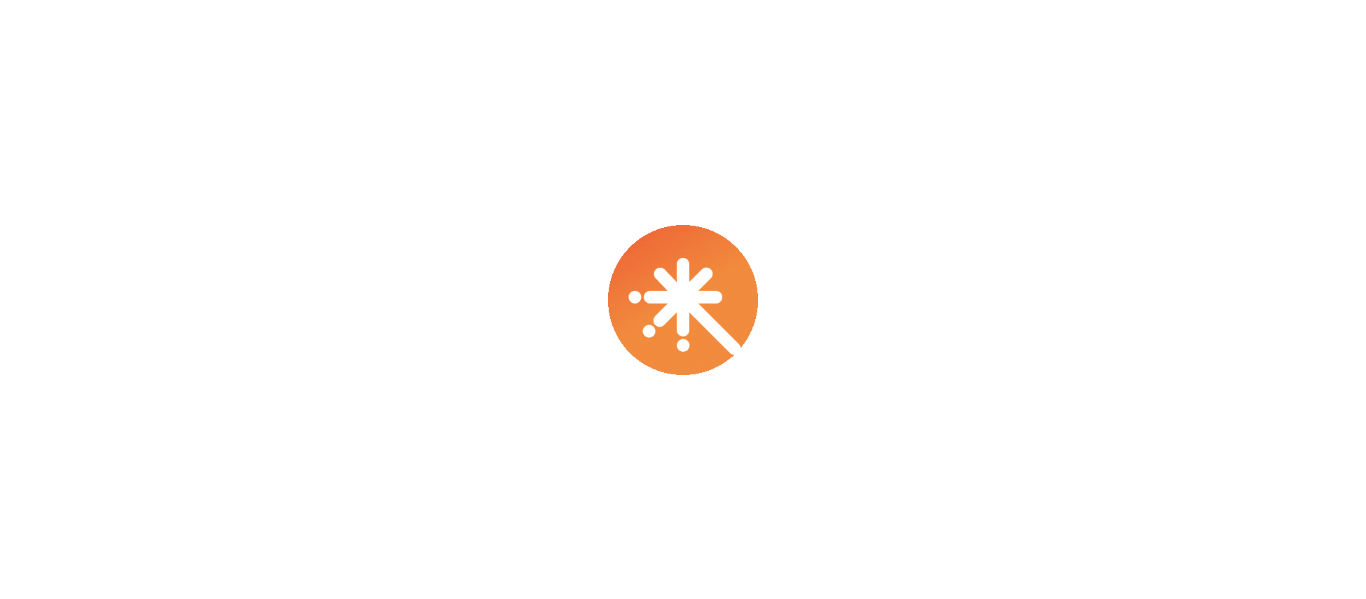 scroll, scrollTop: 0, scrollLeft: 0, axis: both 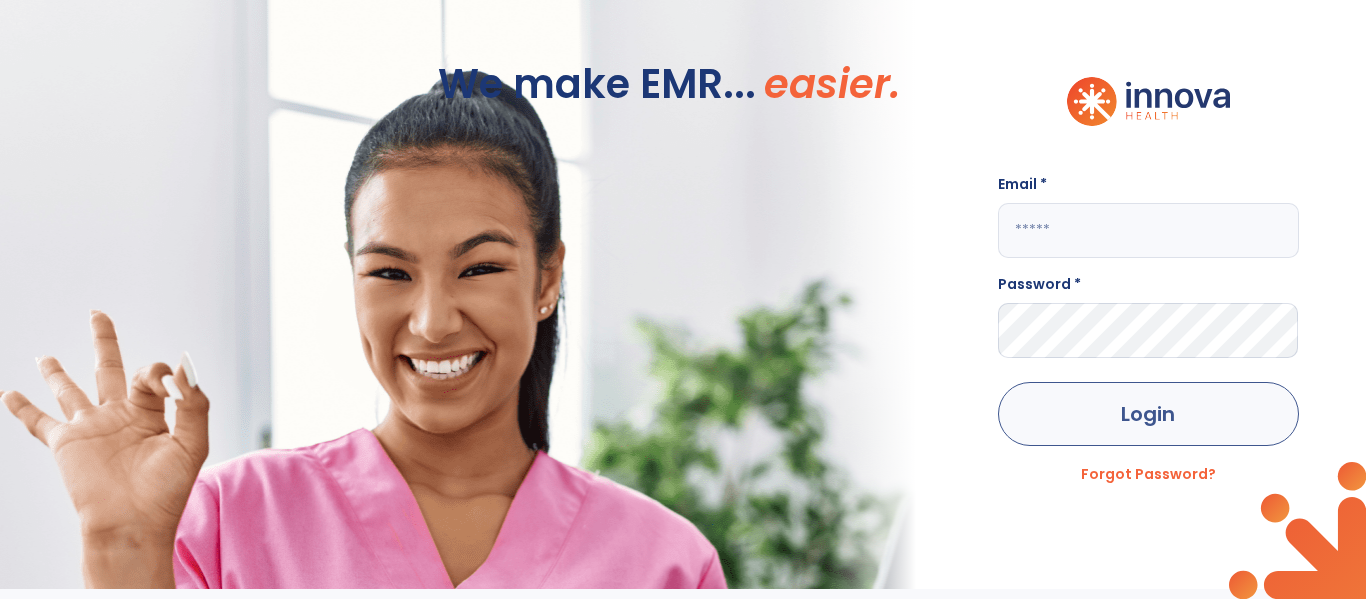 type on "**********" 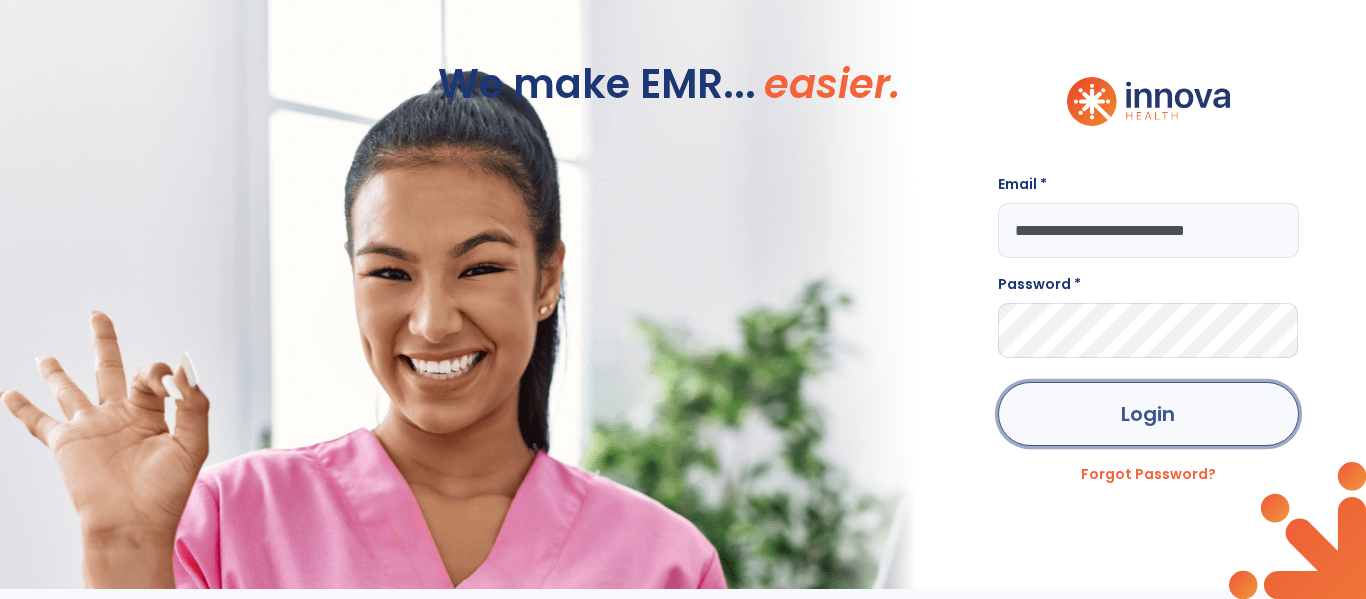 click on "Login" 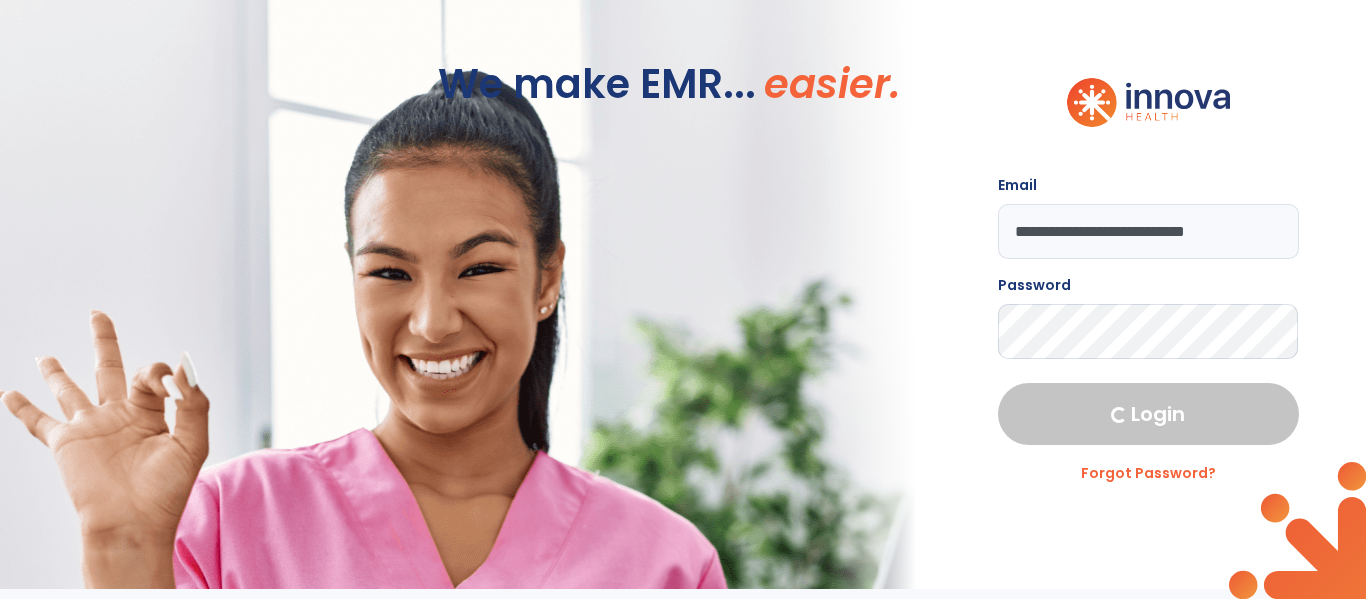 select on "****" 